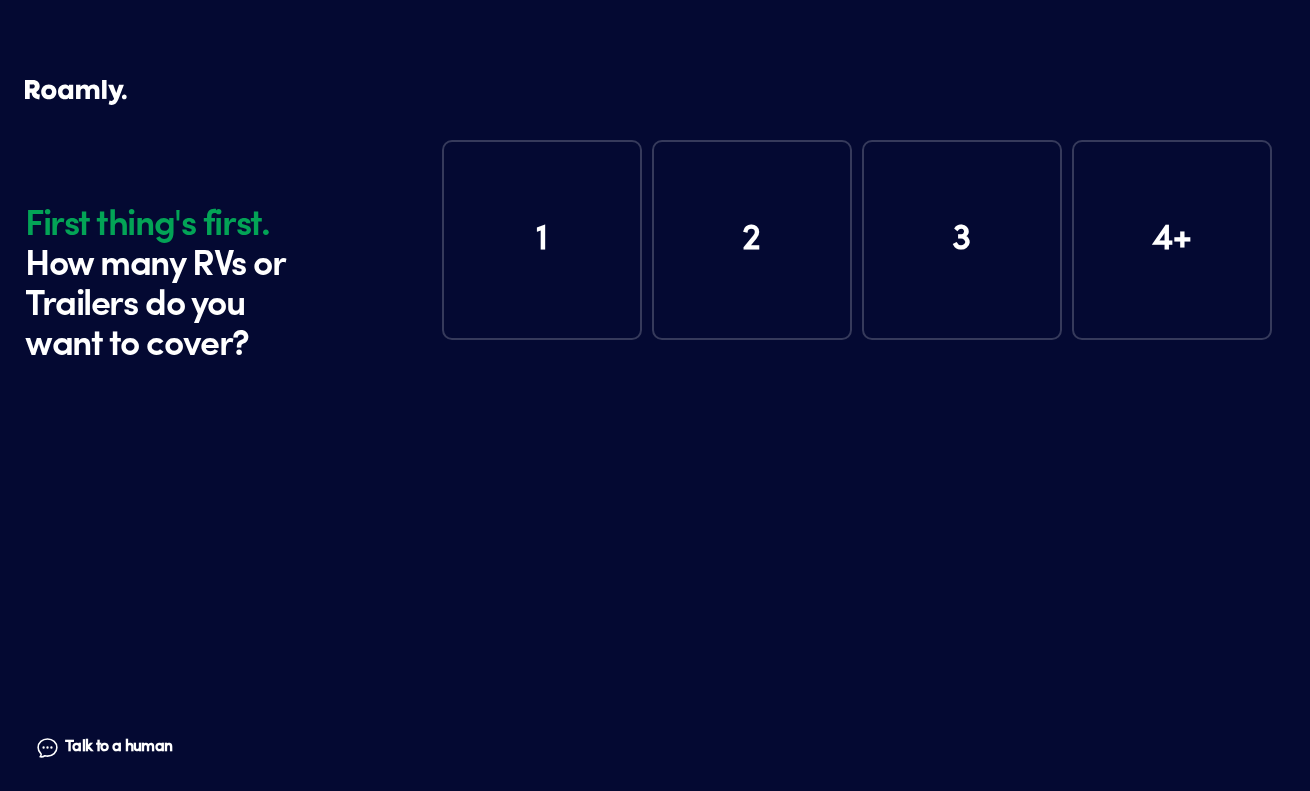 scroll, scrollTop: 0, scrollLeft: 0, axis: both 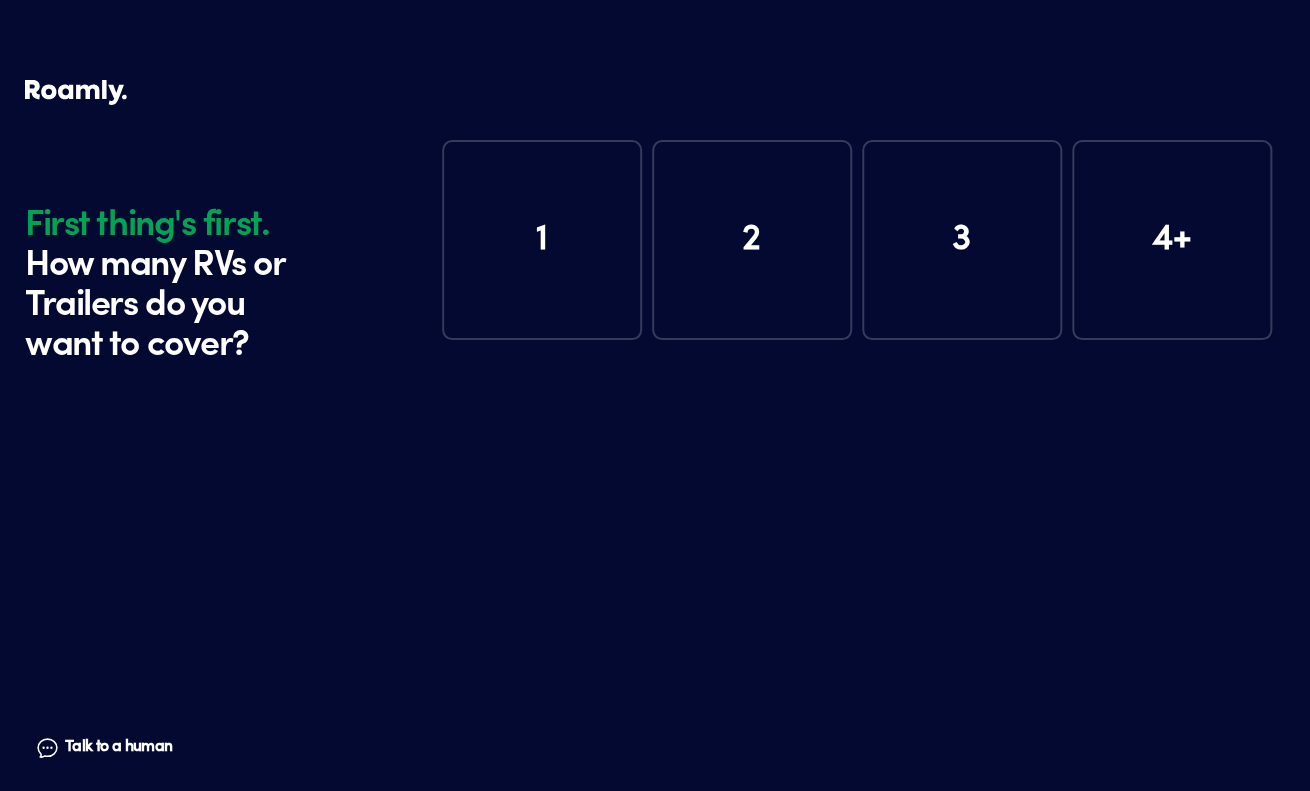 click on "1" at bounding box center [542, 240] 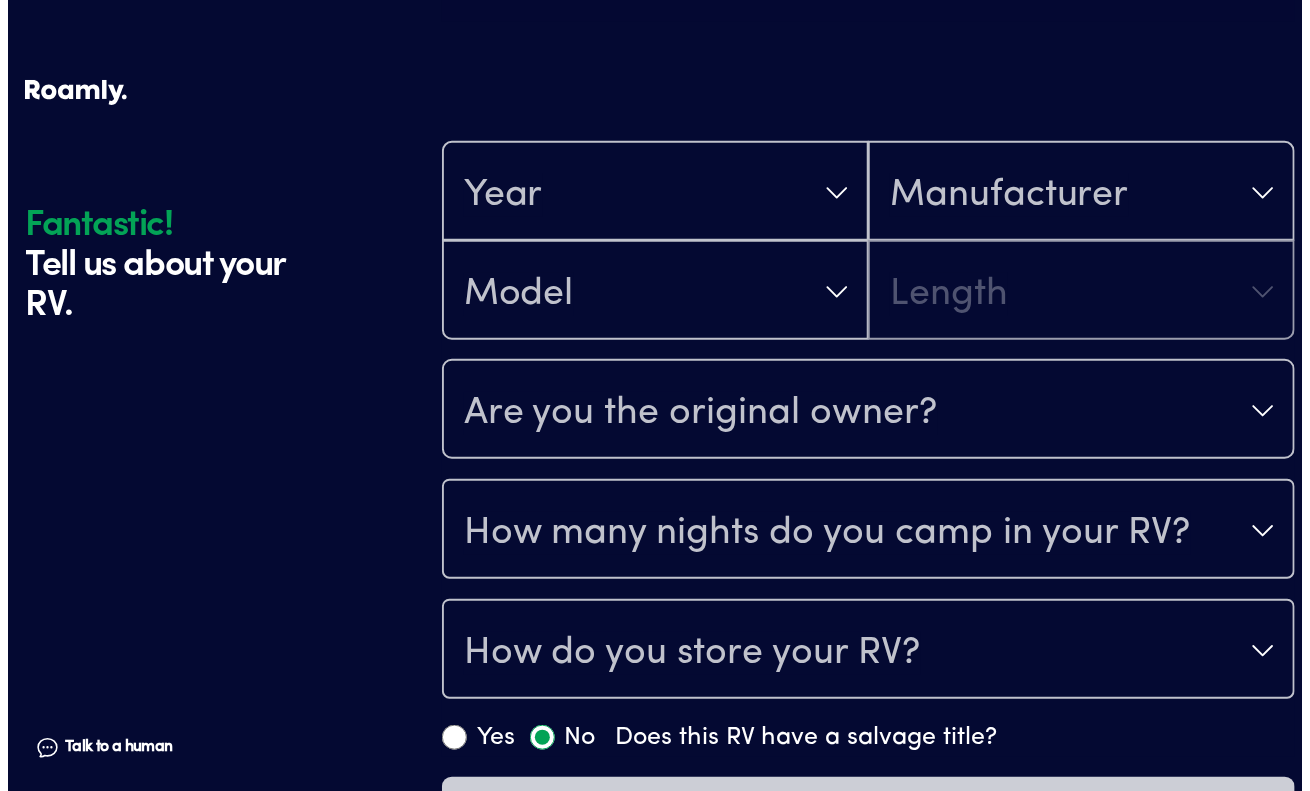 scroll, scrollTop: 390, scrollLeft: 0, axis: vertical 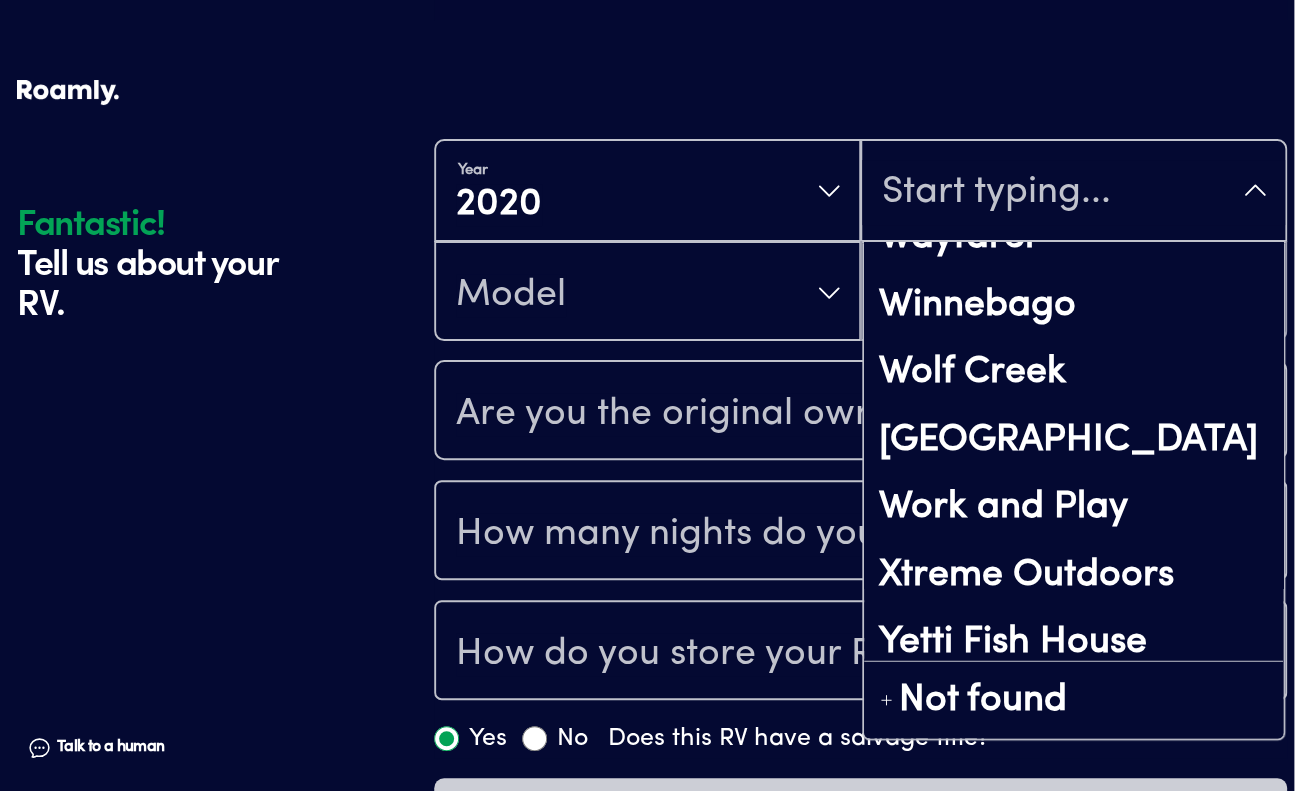 click on "Year 2020 Adventurer Aerolite AFV Builds Airstream A Liner Allegro Alliance RV American Dream American Eagle American Patriot American Revolution Arctic Fox Arnold Custom Builders Aspen Trail ATC Athens Park Homes Atlas Avenger Bantam Built Bay Star Bean Trailer Berkshire Bigfoot RV Bison Coach Black Series Bounder Bowlus Braxton Creek Breeze Bundutec California Tiny House Camp365 Camp-Inn Canyon Star Casita Cedar Creek Chalet Chinook Clipper Coach House Coachmen Connect Cornerstone Design Build, Inc. Crossroads RV Cruiser RV Crusader Desert Fox Design DNA Ent Dodge / RAM Dream DRV Durango Dutchmen Dutch Star DX3 Dynaquest EarthCruiser Earthroamer East to West Eclipse El Kapitan Endurance Entegra Coach Escape Escape Trailer Escapod Essex Exclusive Outfitters Factory Motorhomes Fairmont Homes Field Van Flair-Fleetwood Fleetwood Force Ford Forester Forest River Four Wheel Fox Mountain FR3 Genesis Supreme Georgetown Georgian Bay Glacier Ice House Grand Design Grech Motors Guide Gulf Stream Happier Camper Harmar" at bounding box center [860, 440] 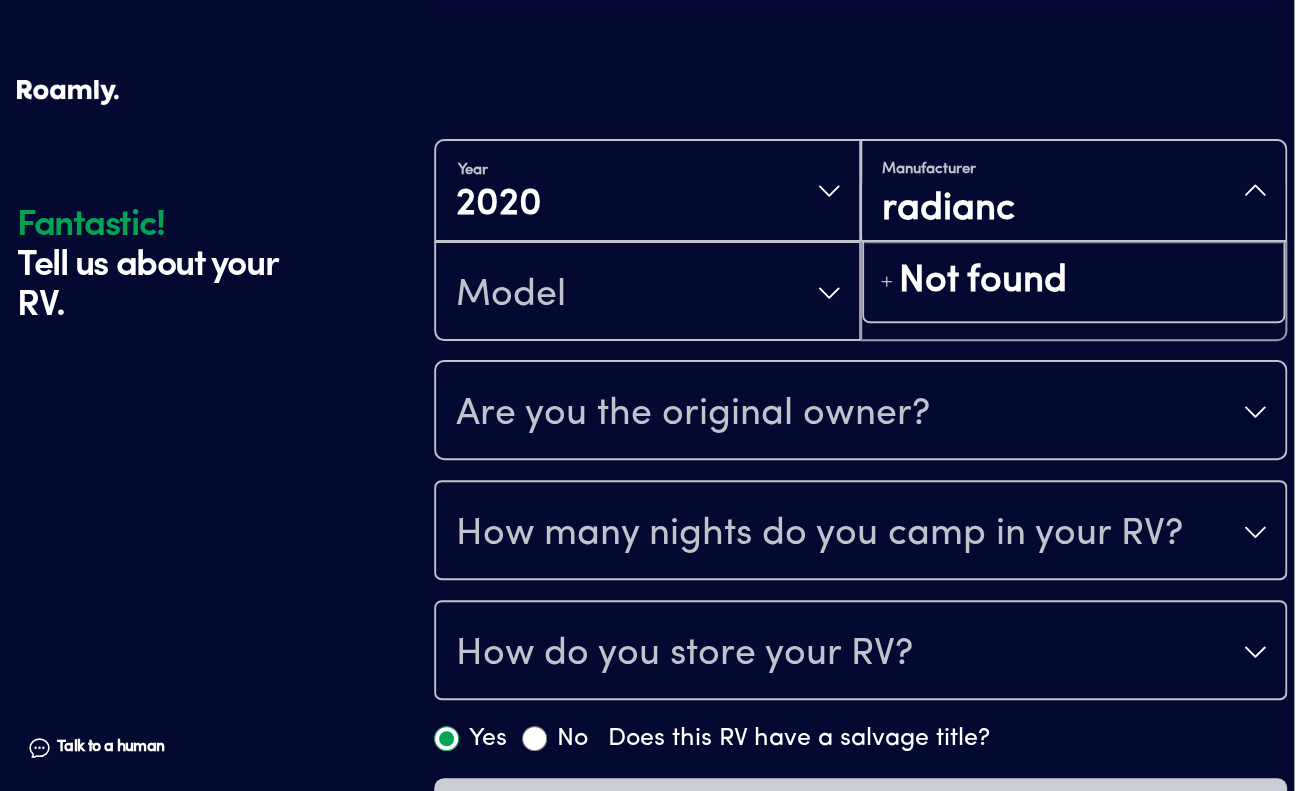 type on "radiance" 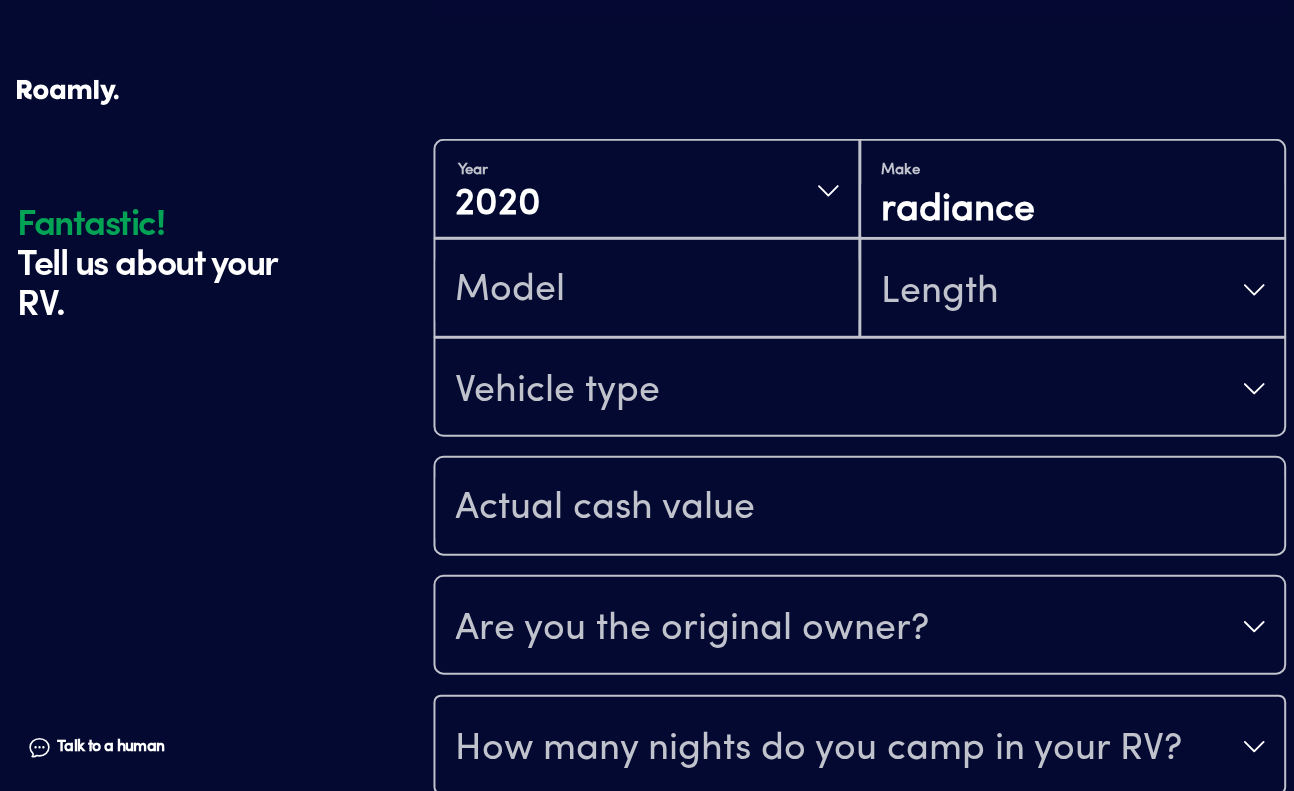 scroll, scrollTop: 0, scrollLeft: 0, axis: both 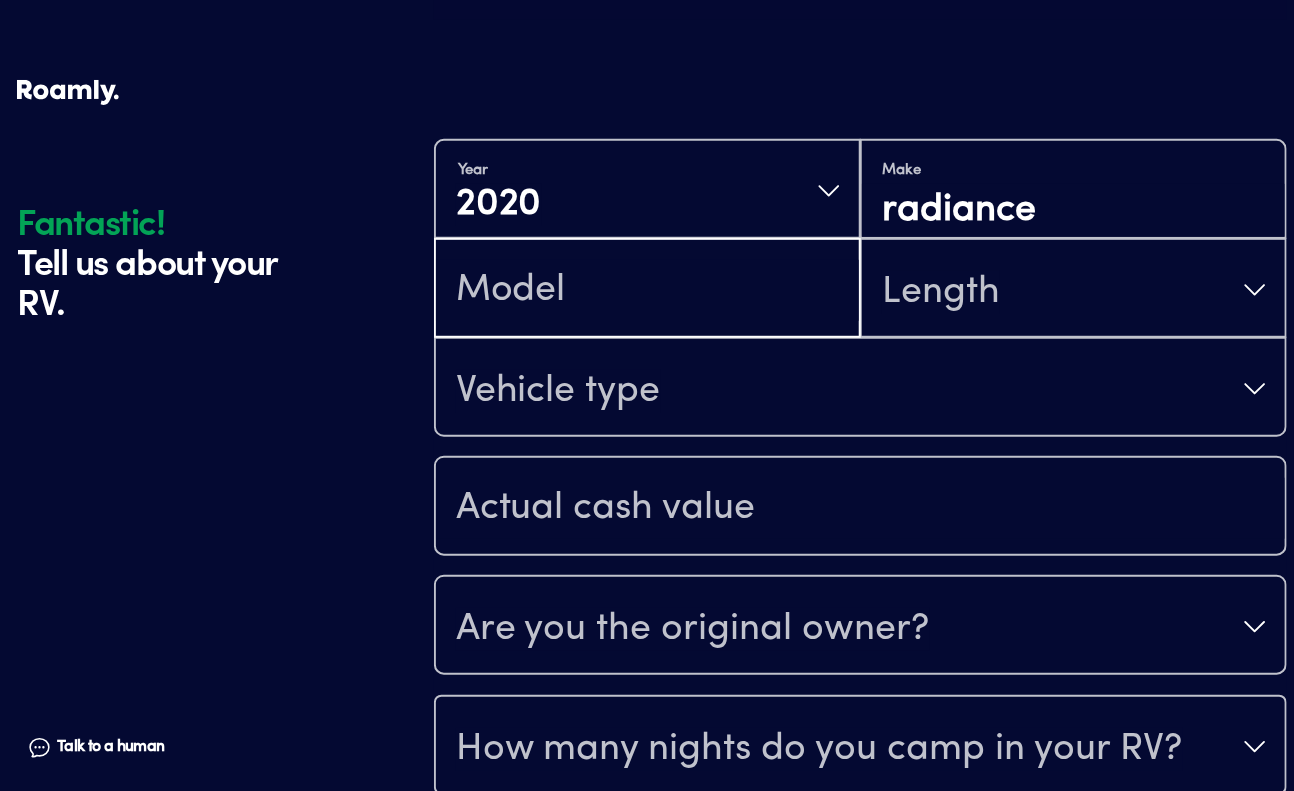 click at bounding box center (647, 290) 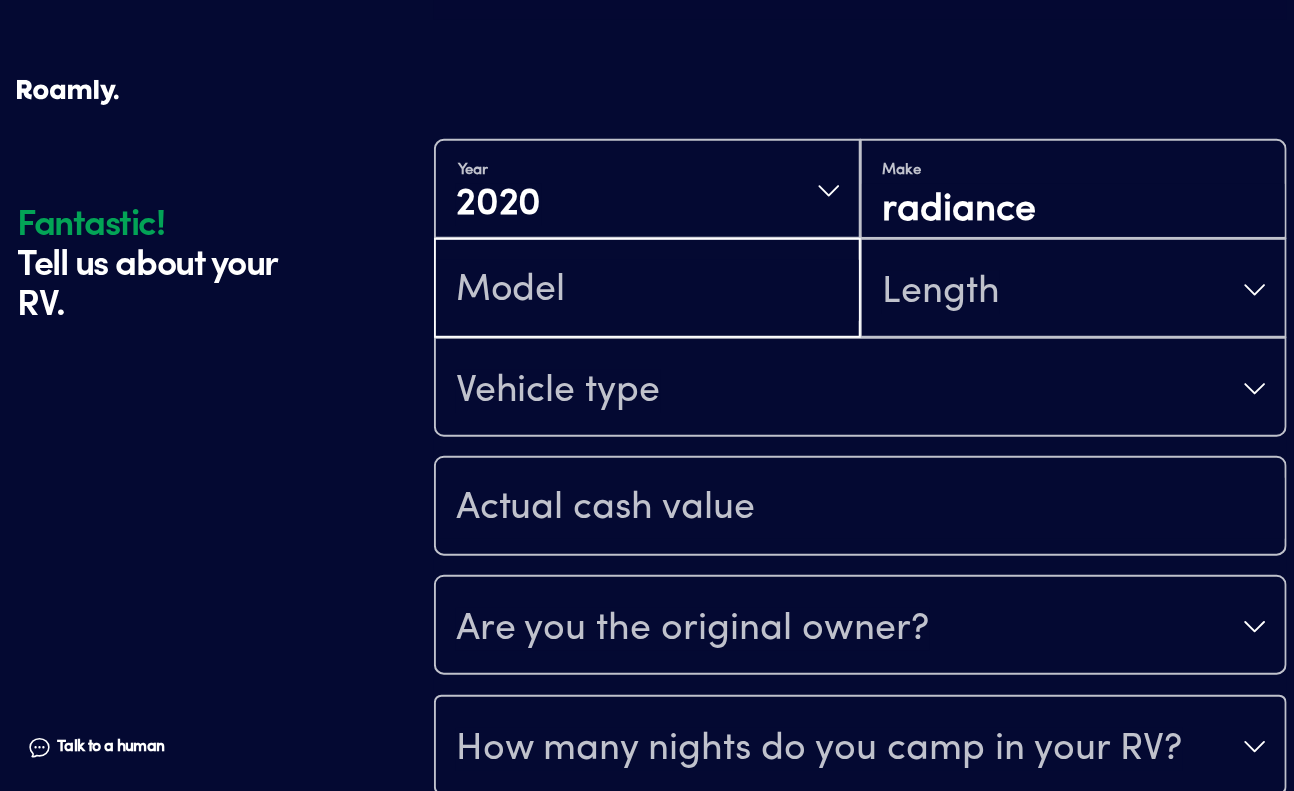 type on "b" 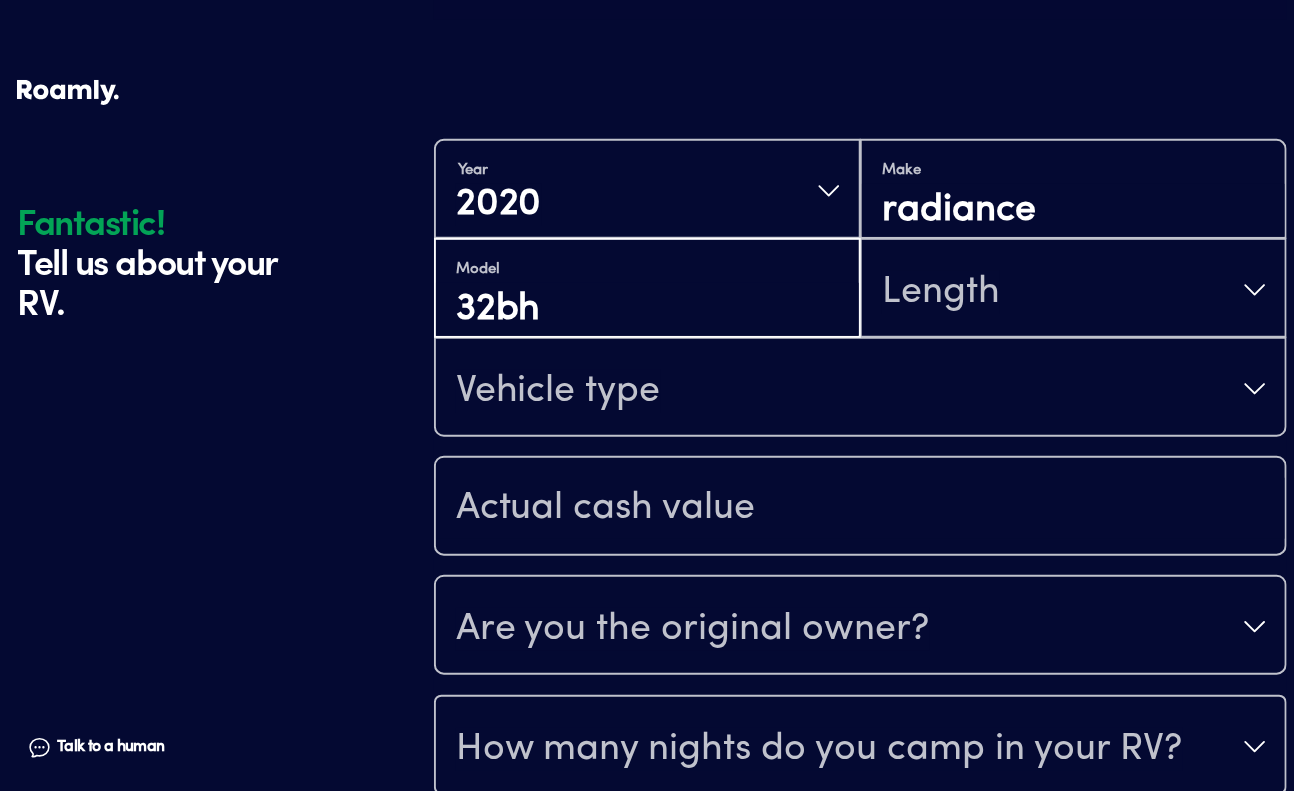 type on "32bh" 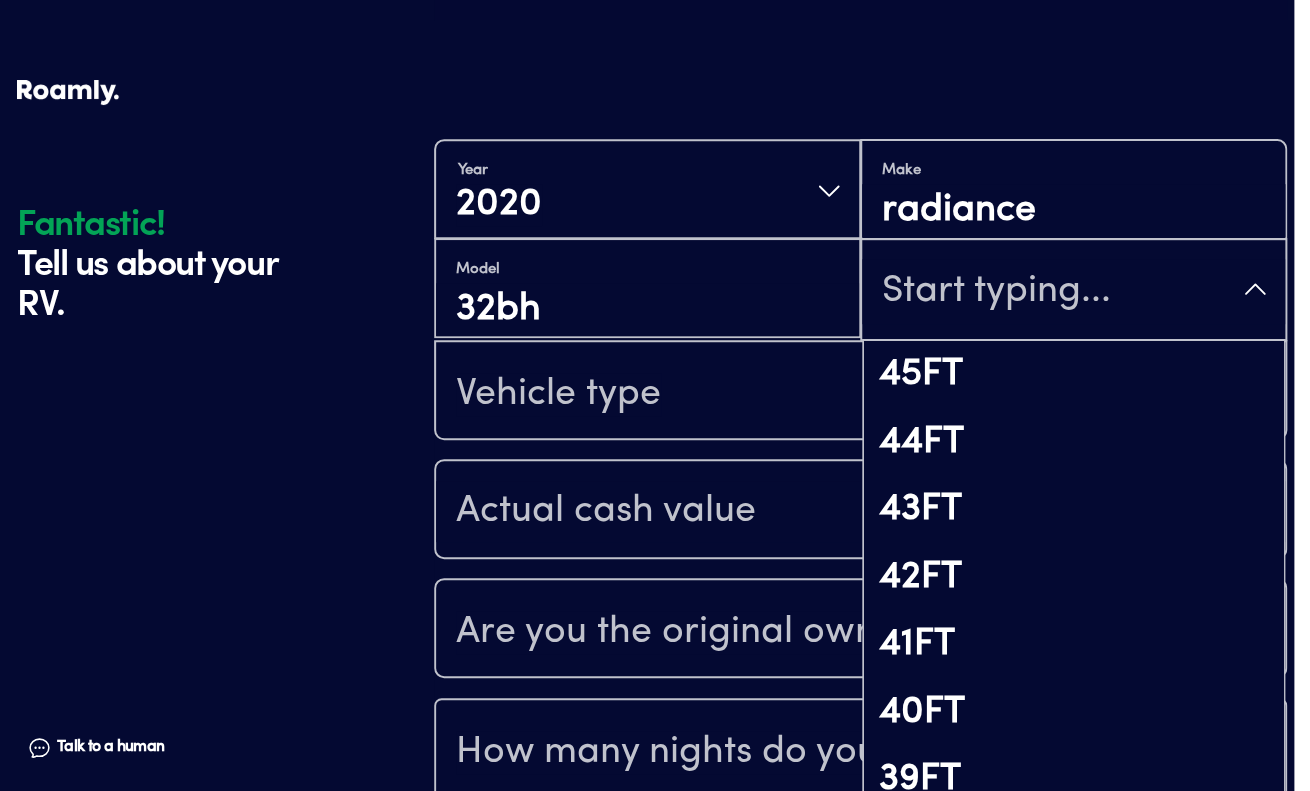 click on "Year 2020 Make radiance Model 32bh 45FT 44FT 43FT 42FT 41FT 40FT 39FT 38FT 37FT 36FT 35FT 34FT 33FT 32FT 31FT 30FT 29FT 28FT 27FT 26FT 25FT 24FT 23FT 22FT 21FT 20FT 19FT 18FT 17FT 16FT 15FT 14FT 13FT 12FT 11FT 10FT 9FT 8FT 7FT 6FT 5FT Vehicle type" at bounding box center [860, 290] 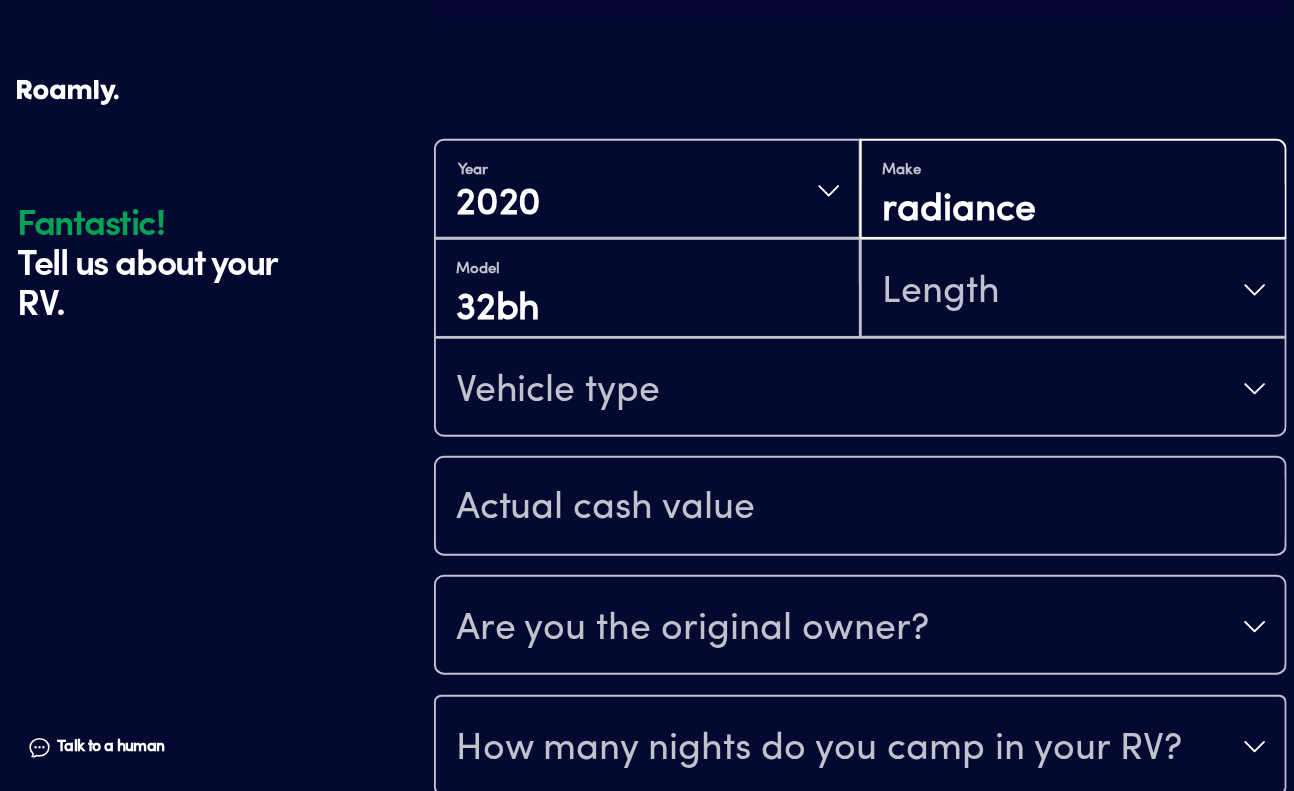 drag, startPoint x: 1064, startPoint y: 209, endPoint x: 759, endPoint y: 209, distance: 305 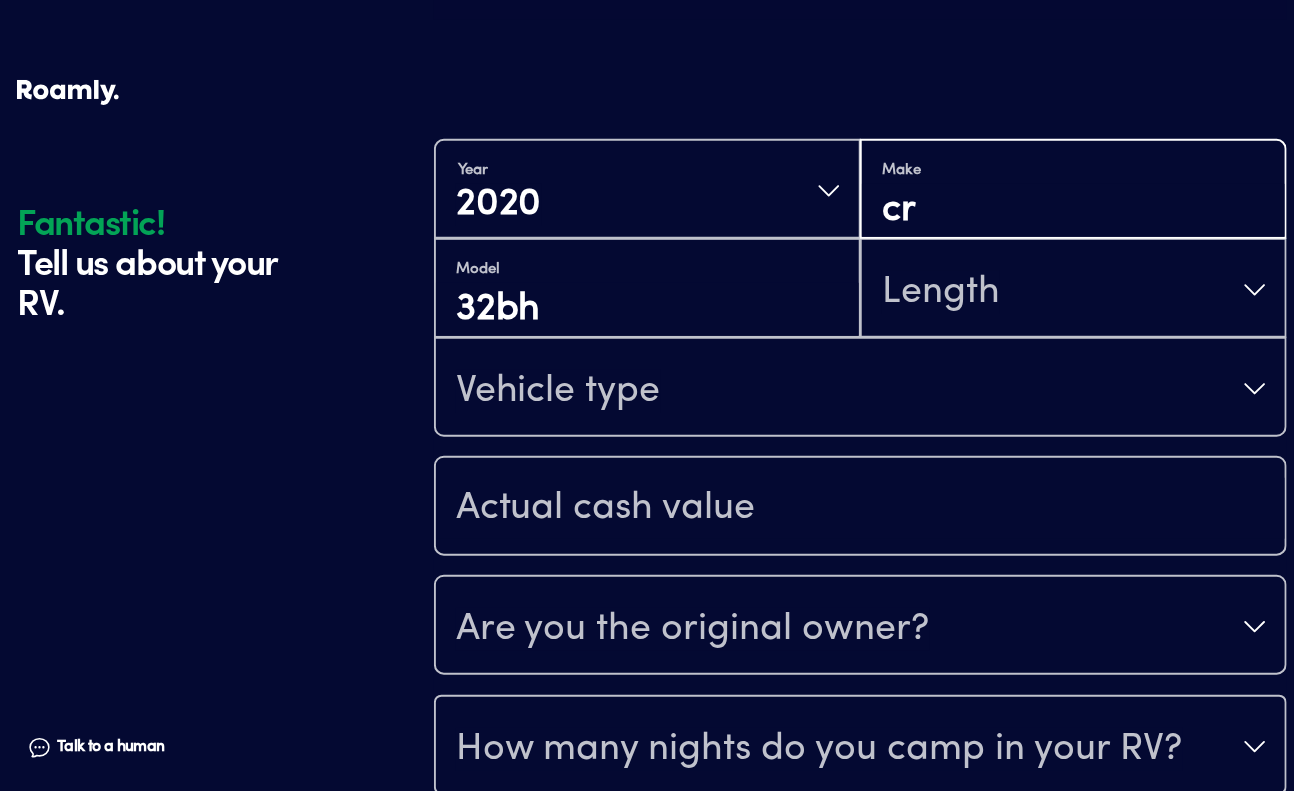 type on "c" 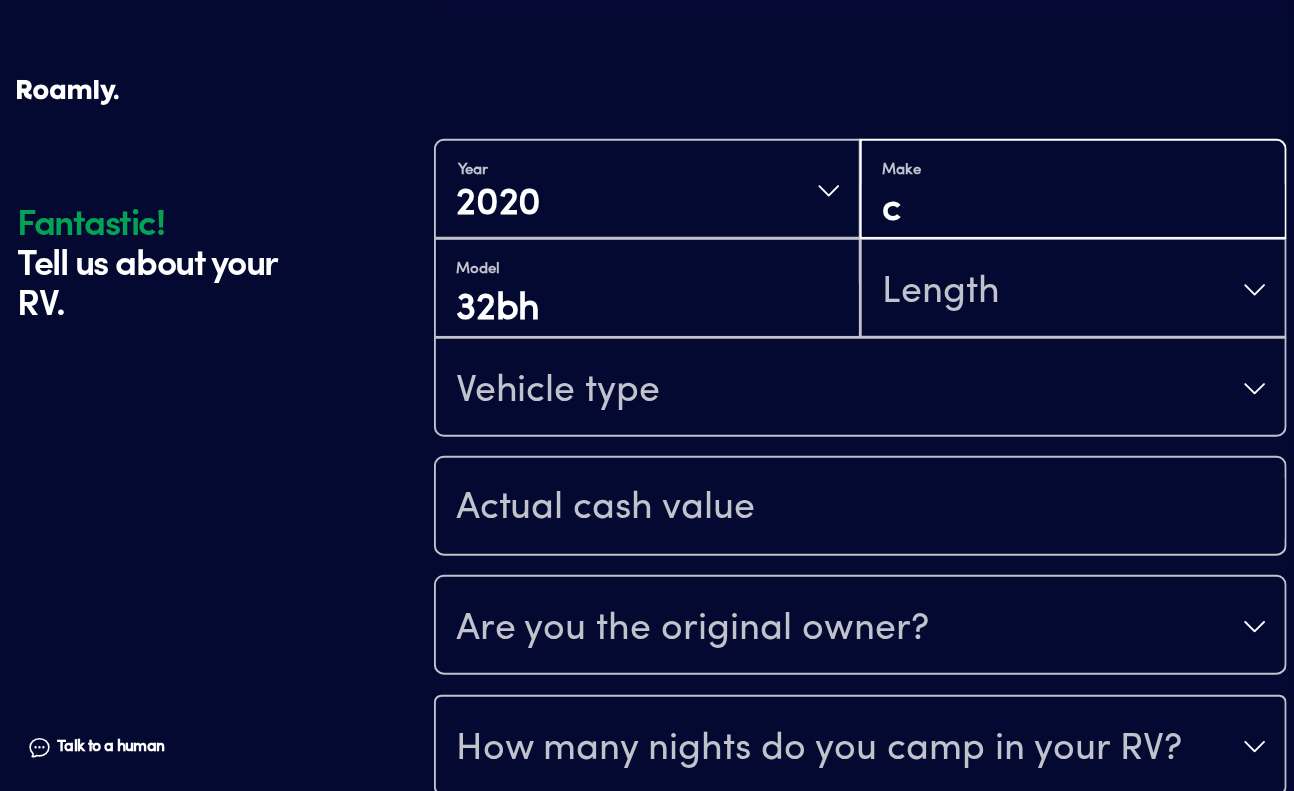 click on "c" at bounding box center (1073, 211) 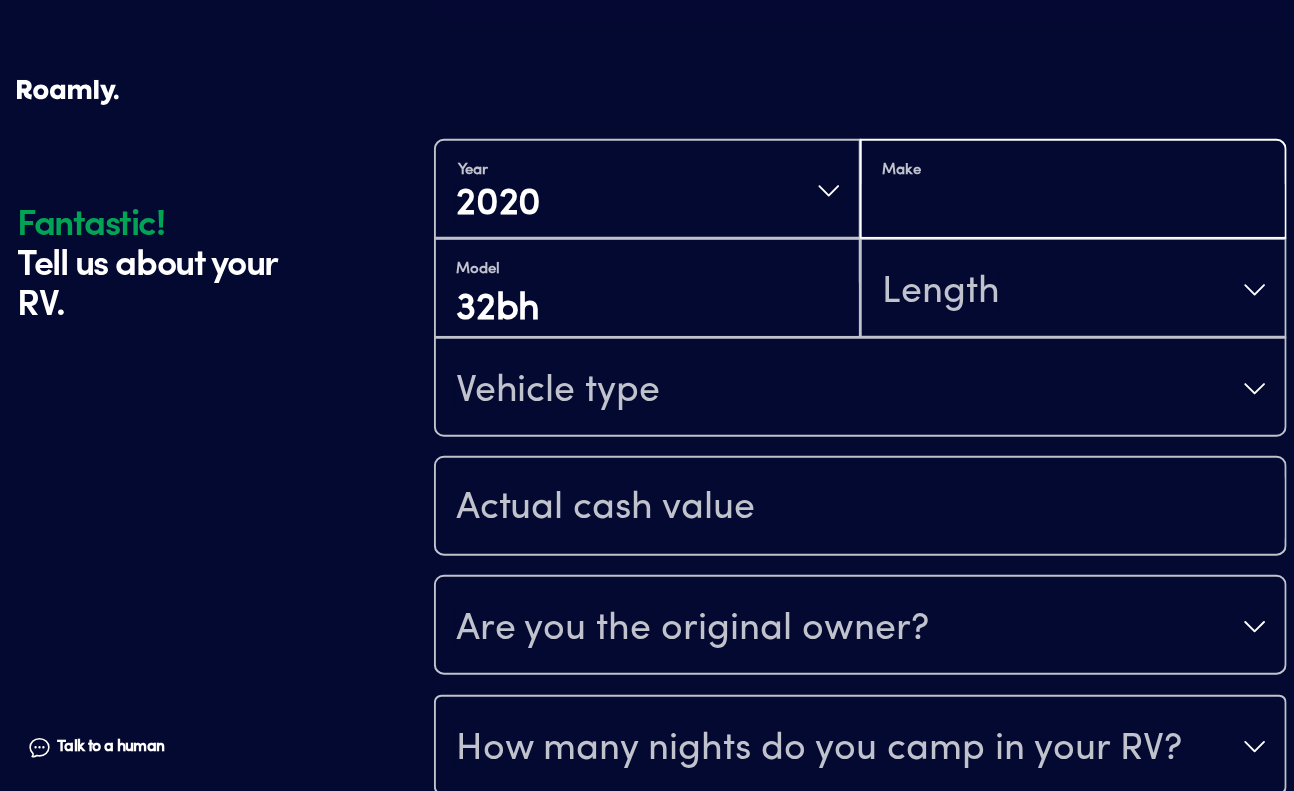 scroll, scrollTop: 0, scrollLeft: 0, axis: both 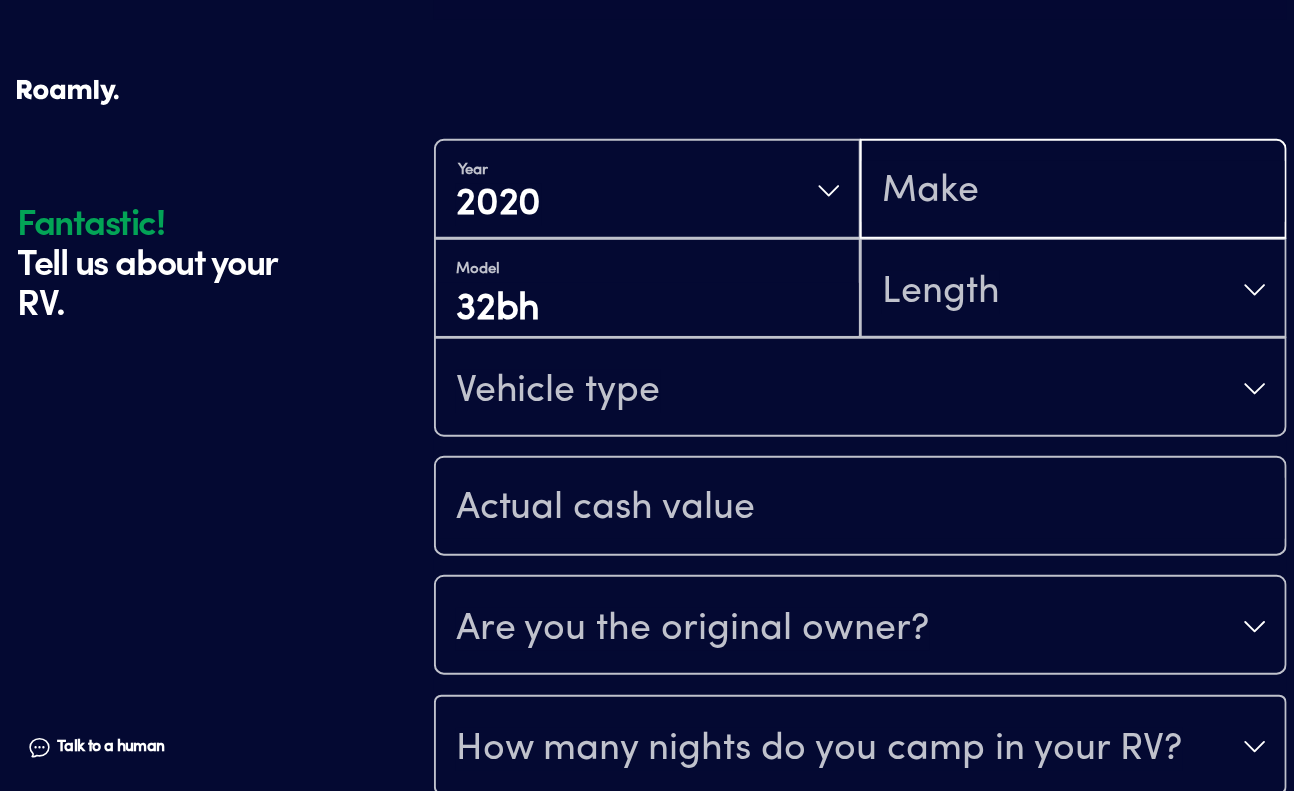 click at bounding box center (1073, 191) 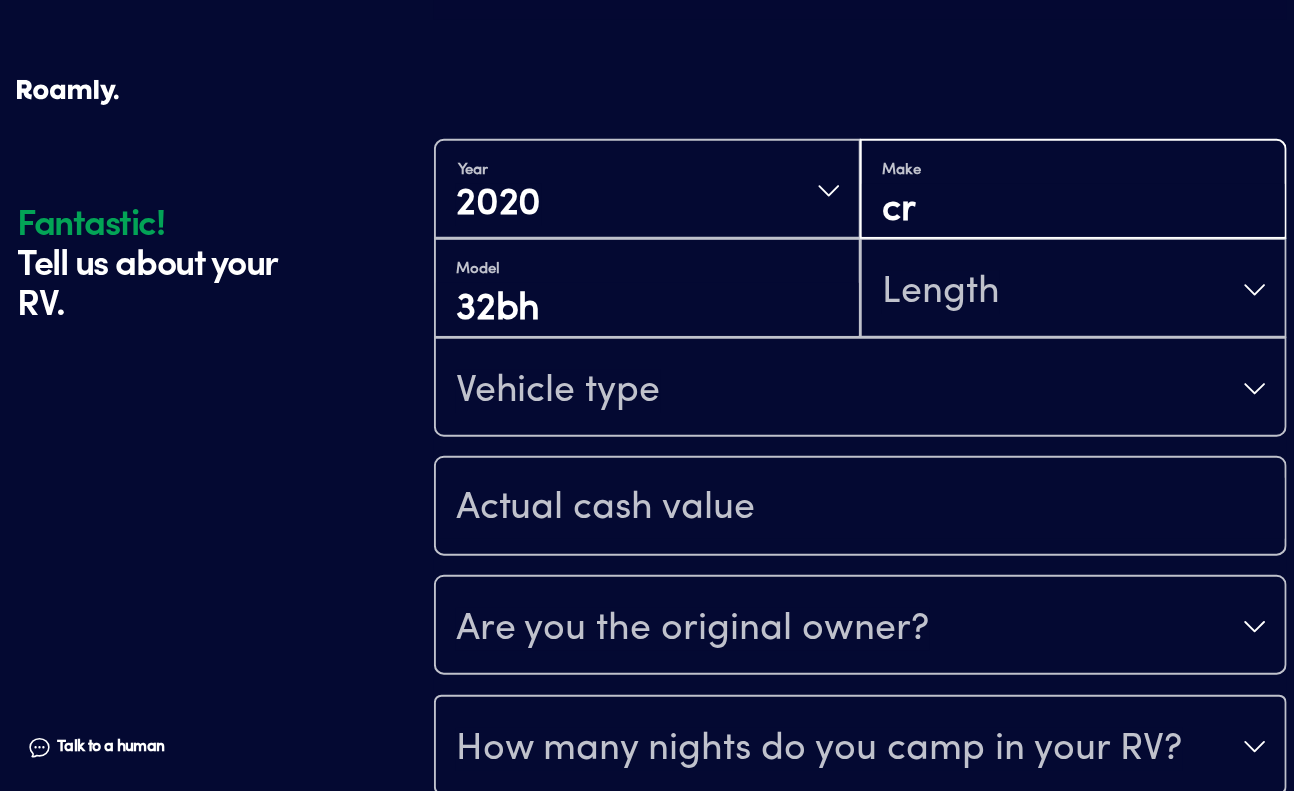 type on "c" 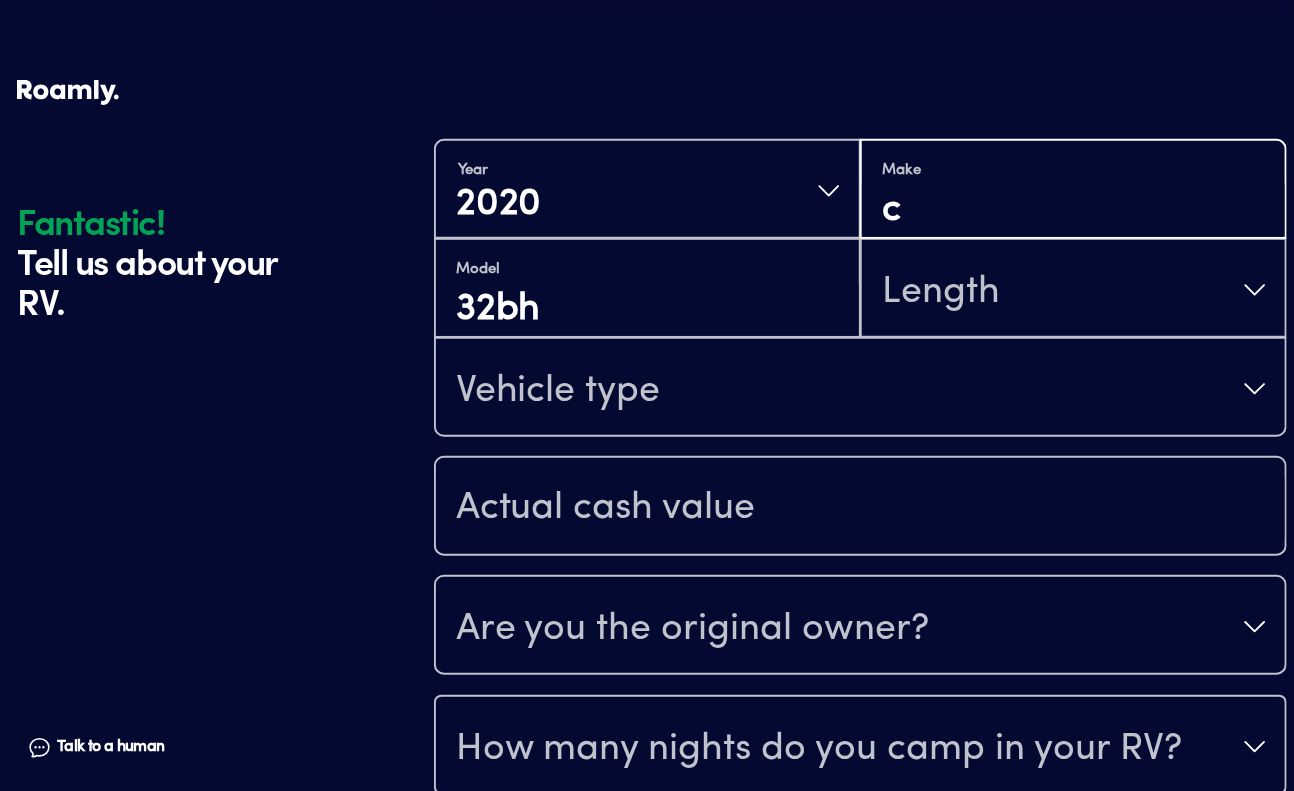 type 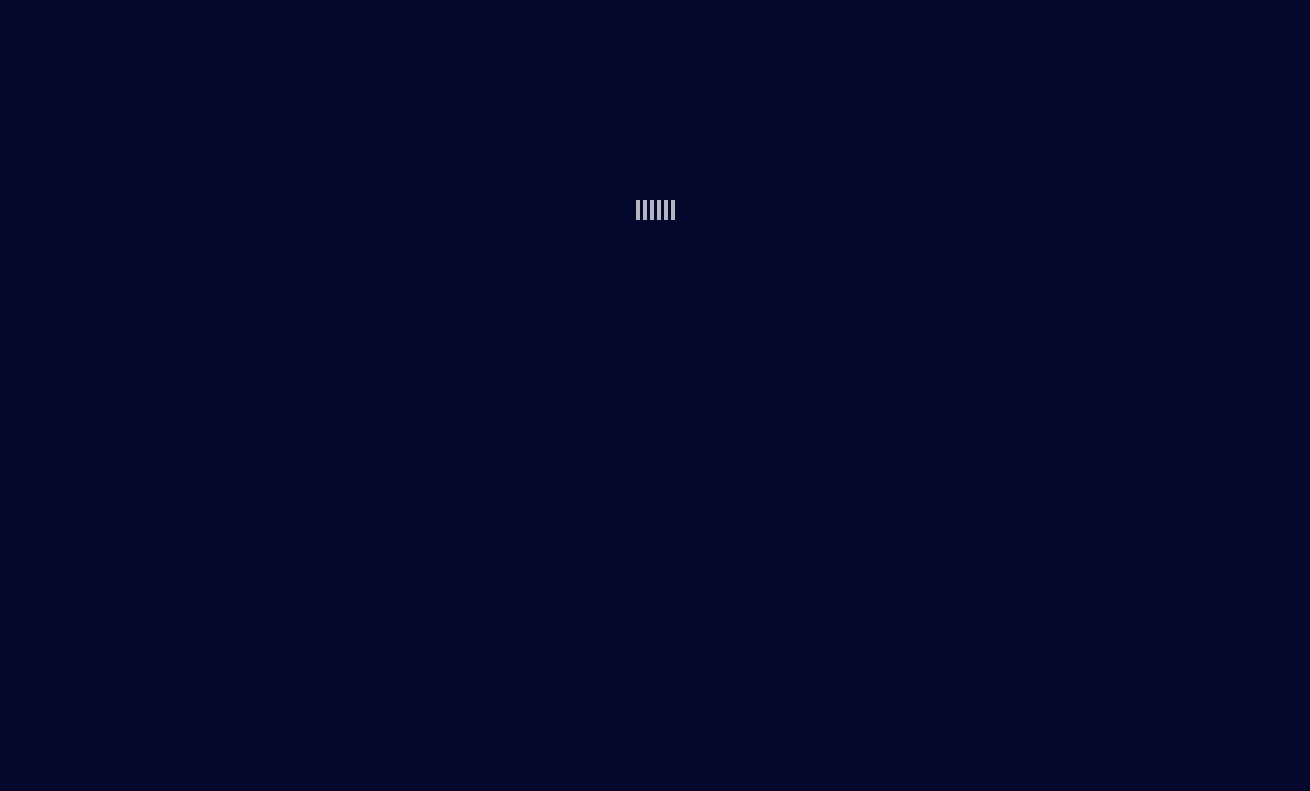 scroll, scrollTop: 0, scrollLeft: 0, axis: both 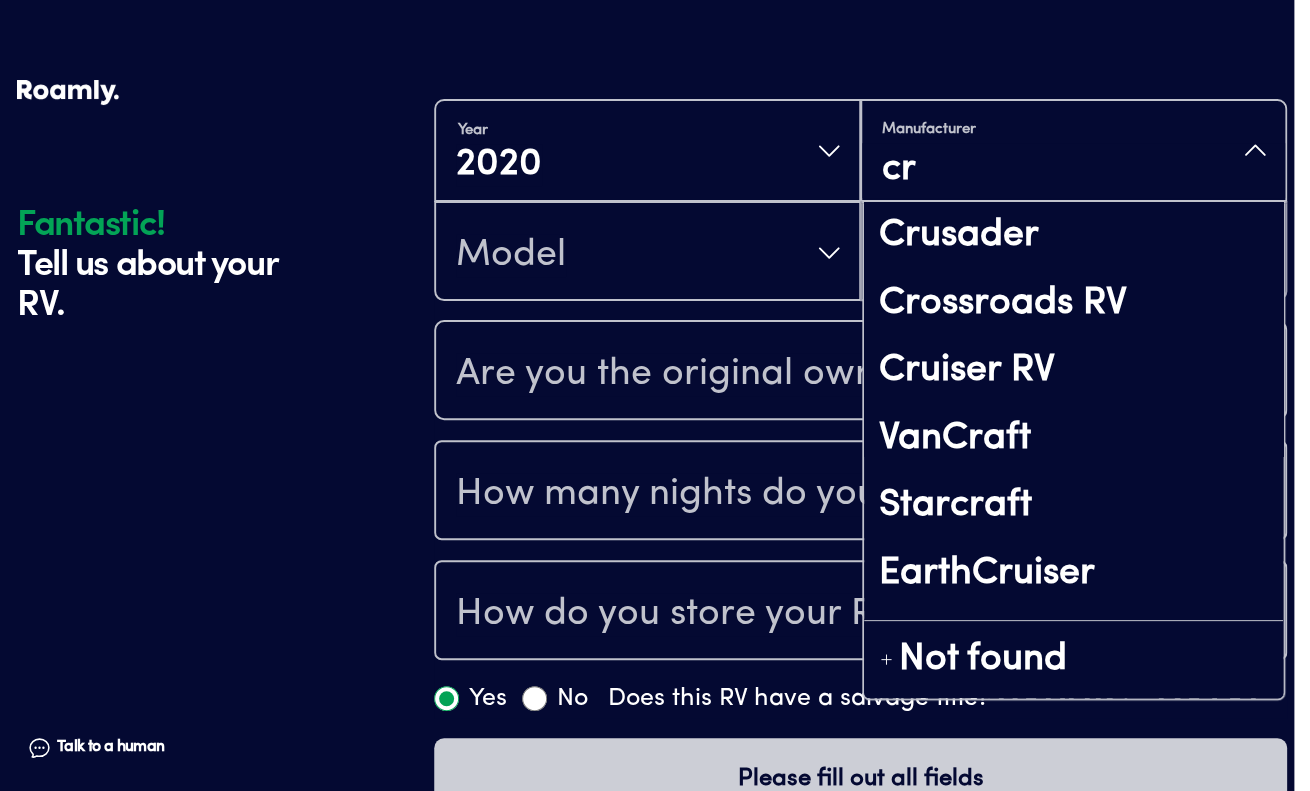 type on "cru" 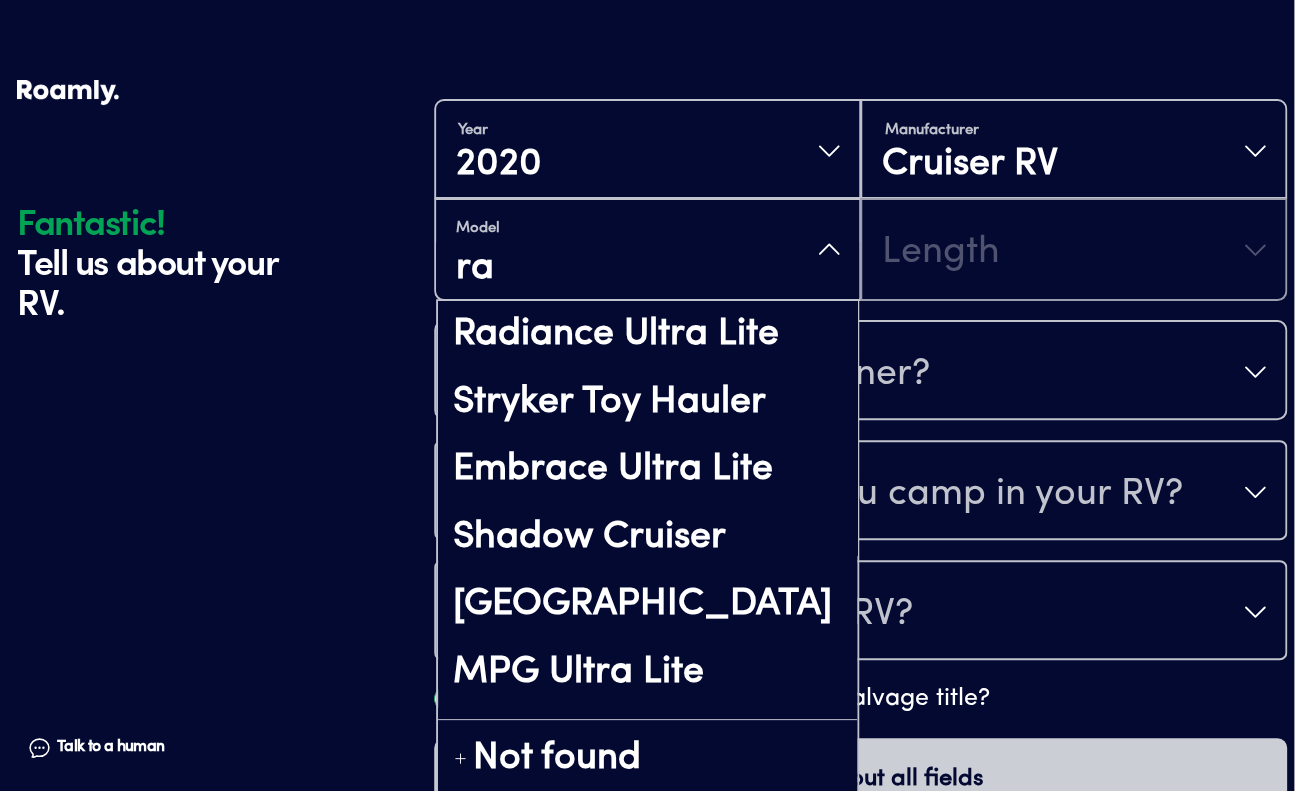 type on "rad" 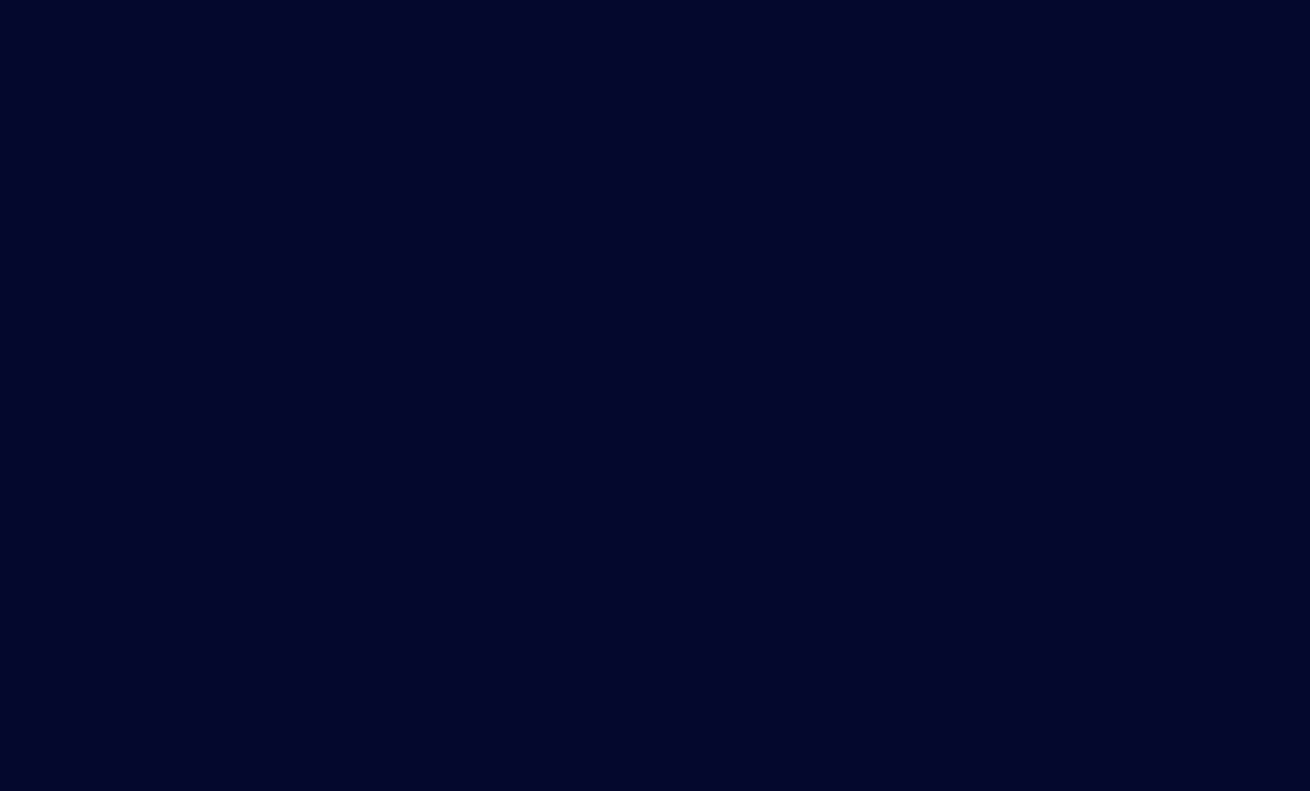 scroll, scrollTop: 0, scrollLeft: 0, axis: both 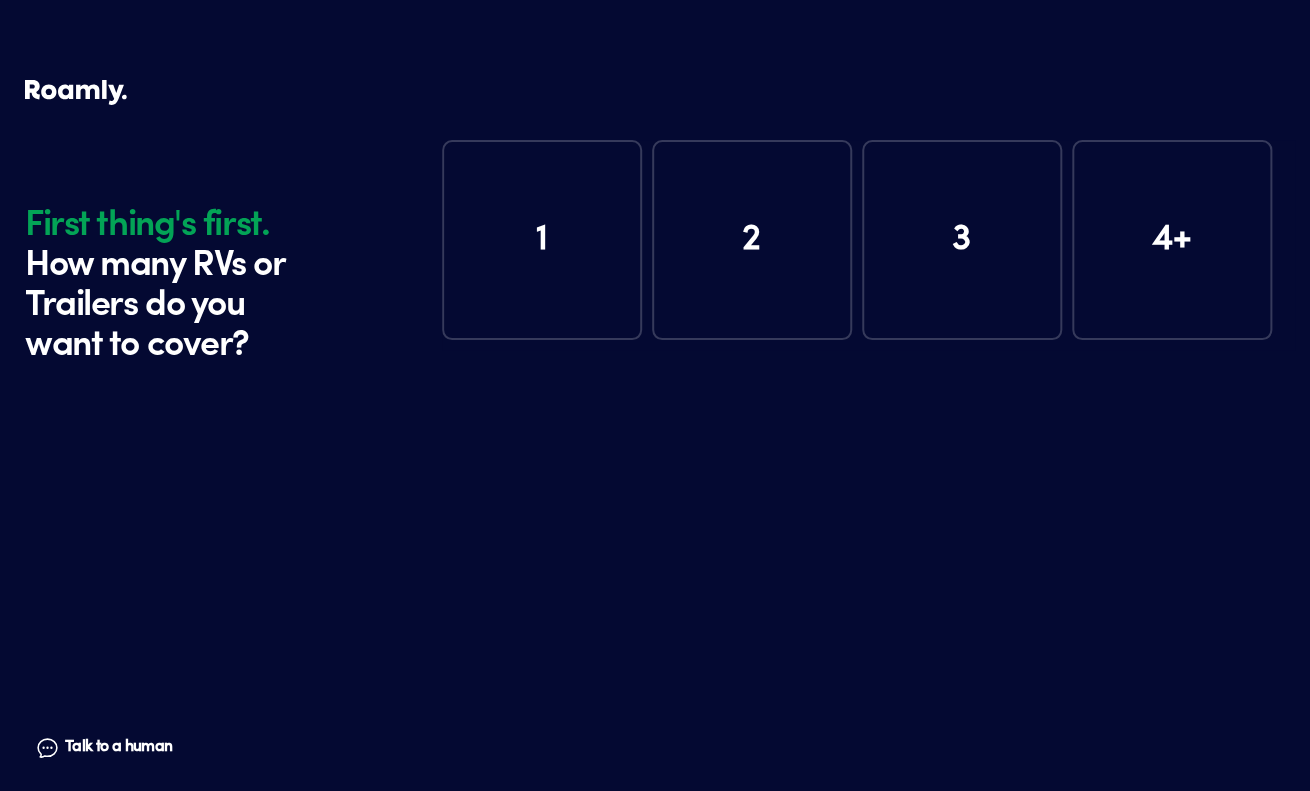 click on "1" at bounding box center (542, 240) 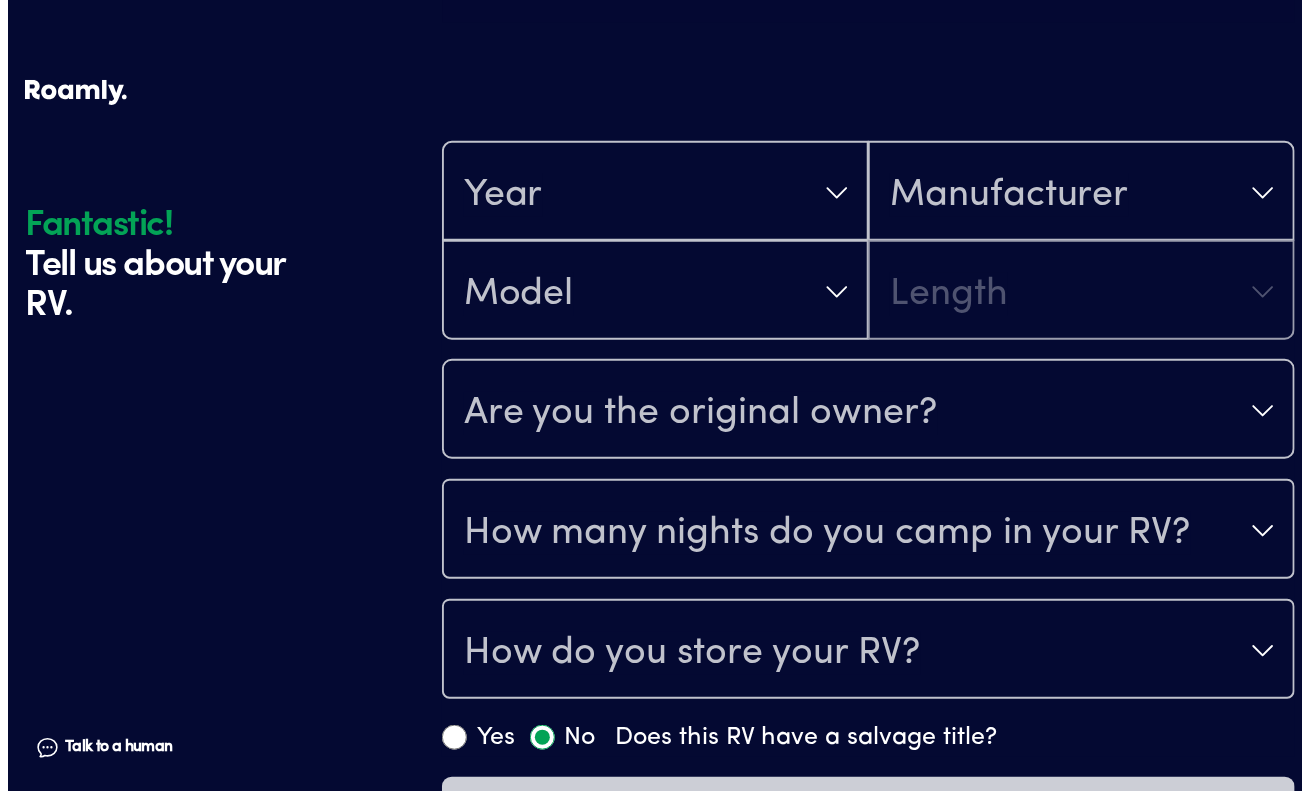 scroll, scrollTop: 390, scrollLeft: 0, axis: vertical 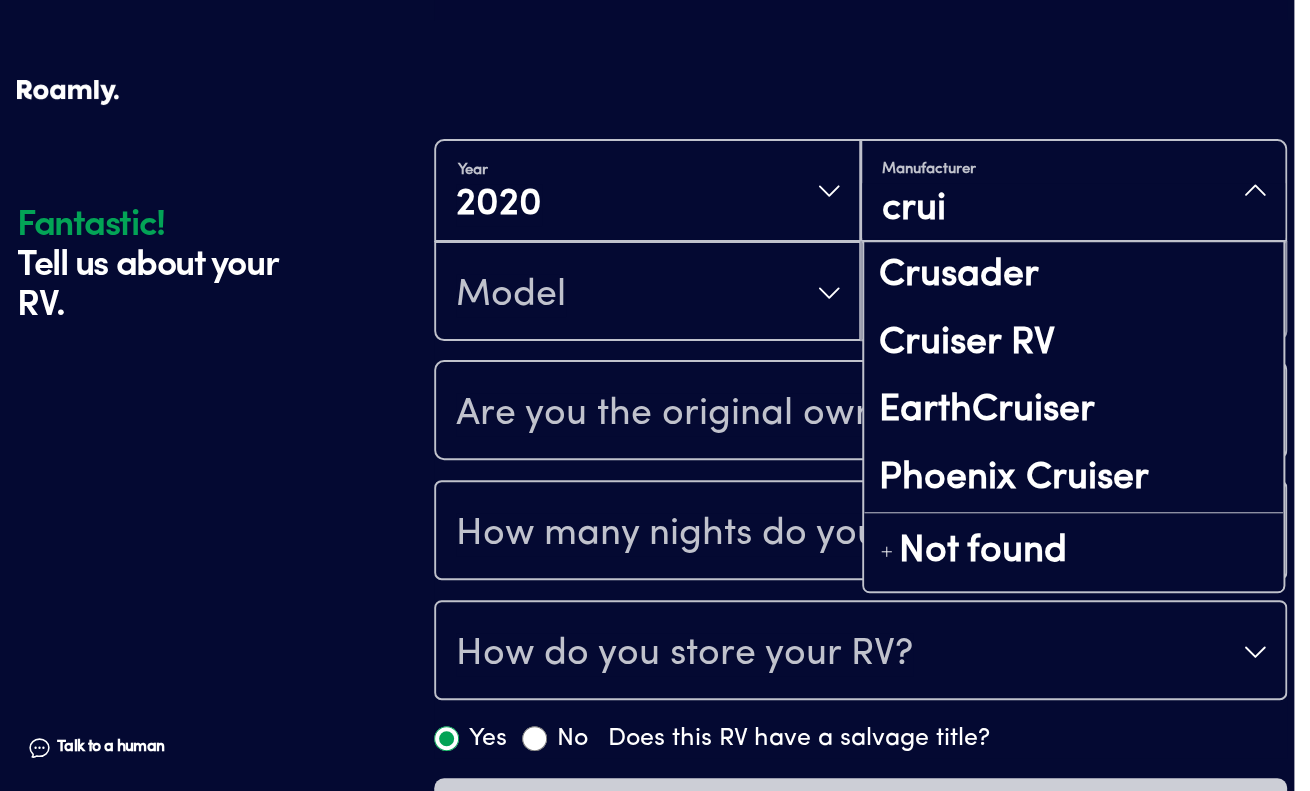 type on "cruis" 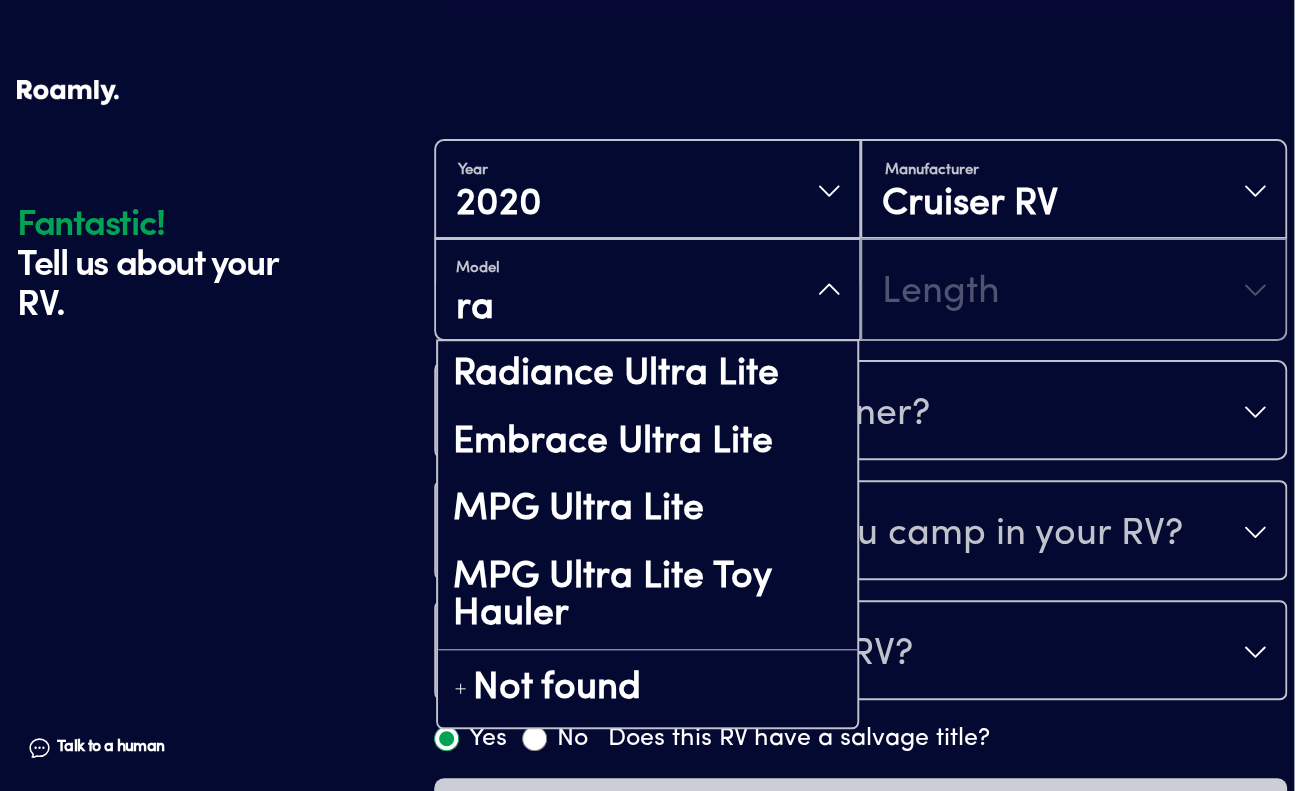 type on "rad" 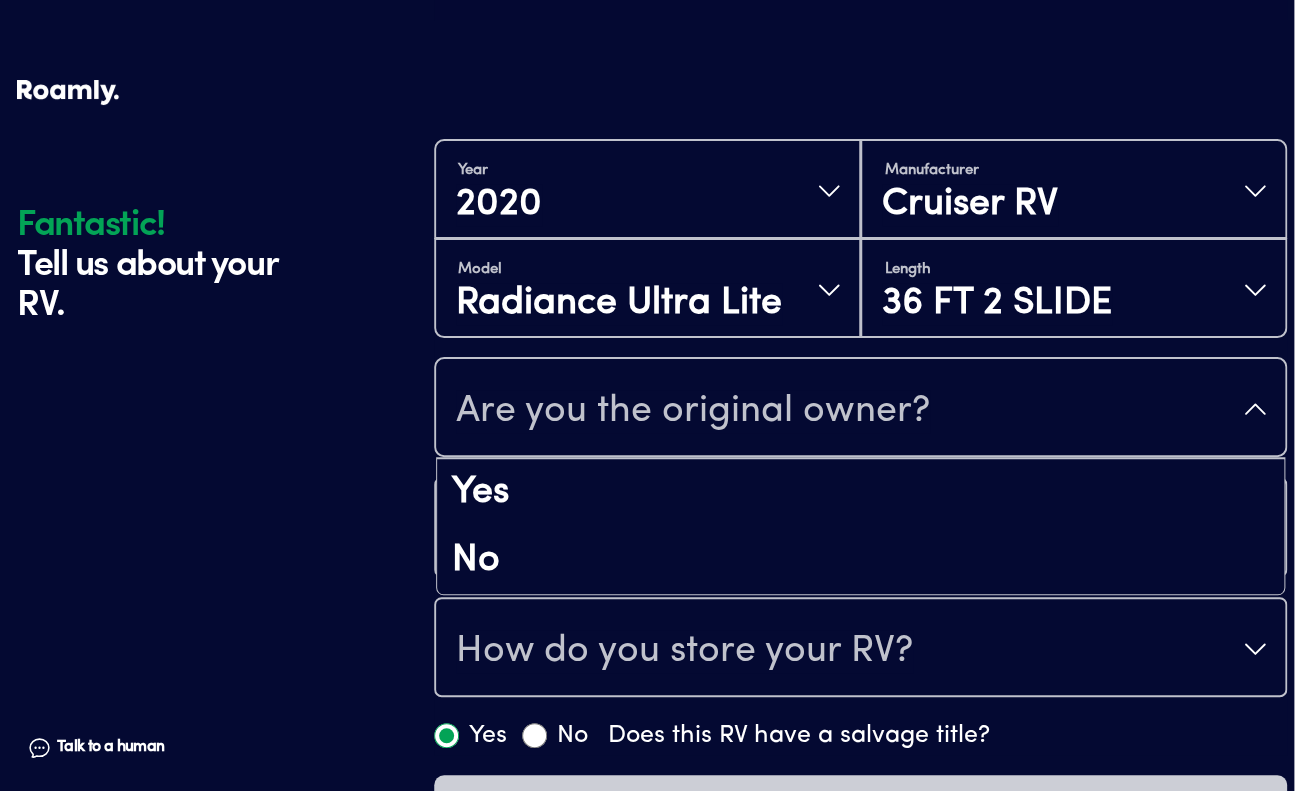 click on "Are you the original owner?" at bounding box center [860, 409] 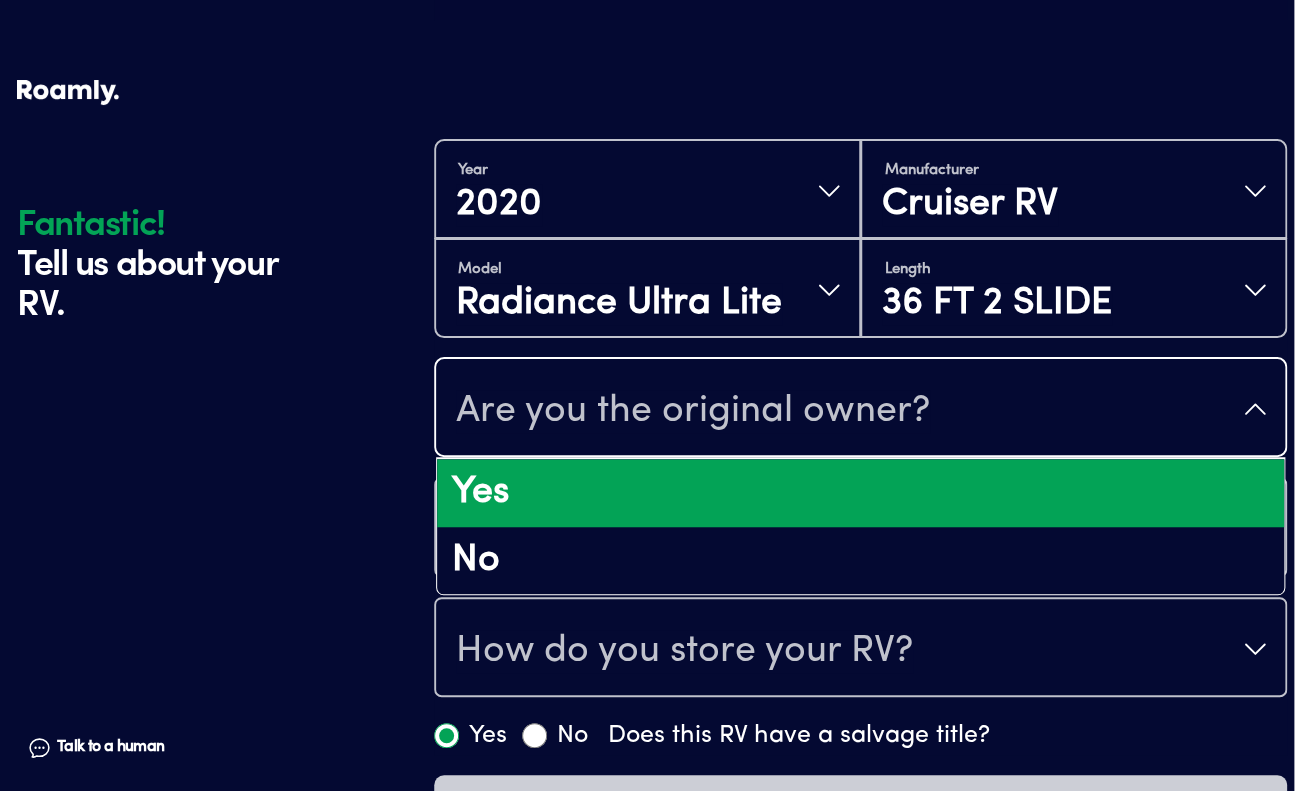 click on "Yes" at bounding box center [860, 493] 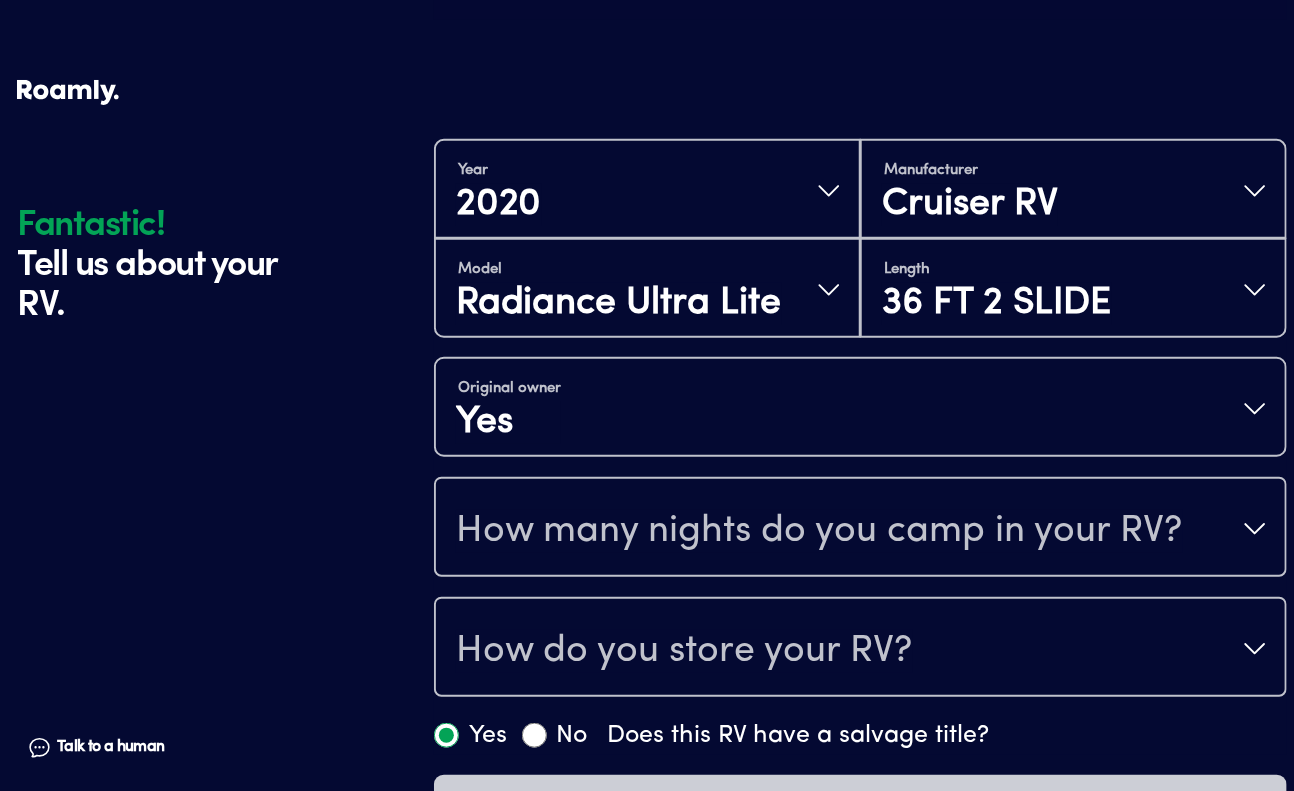 click on "How many nights do you camp in your RV?" at bounding box center (819, 531) 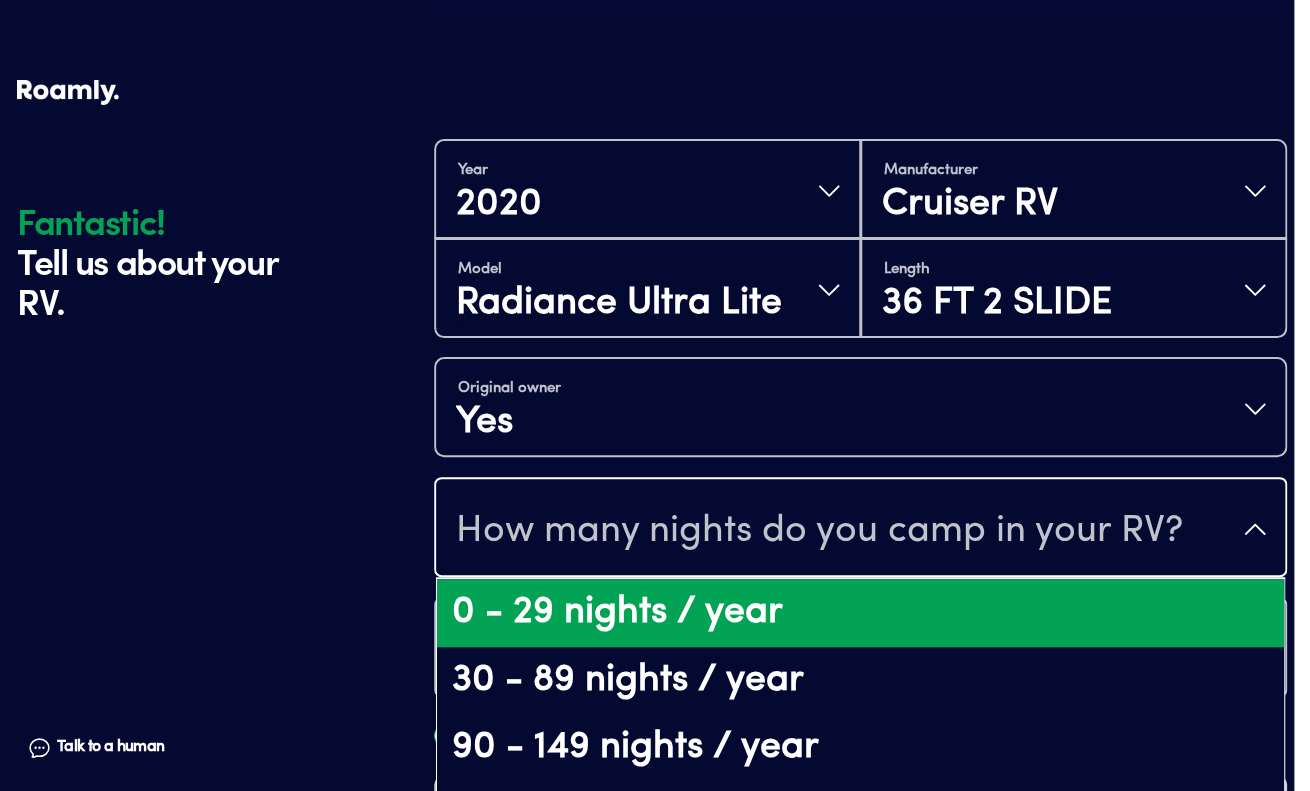 click on "0 - 29 nights / year" at bounding box center (860, 613) 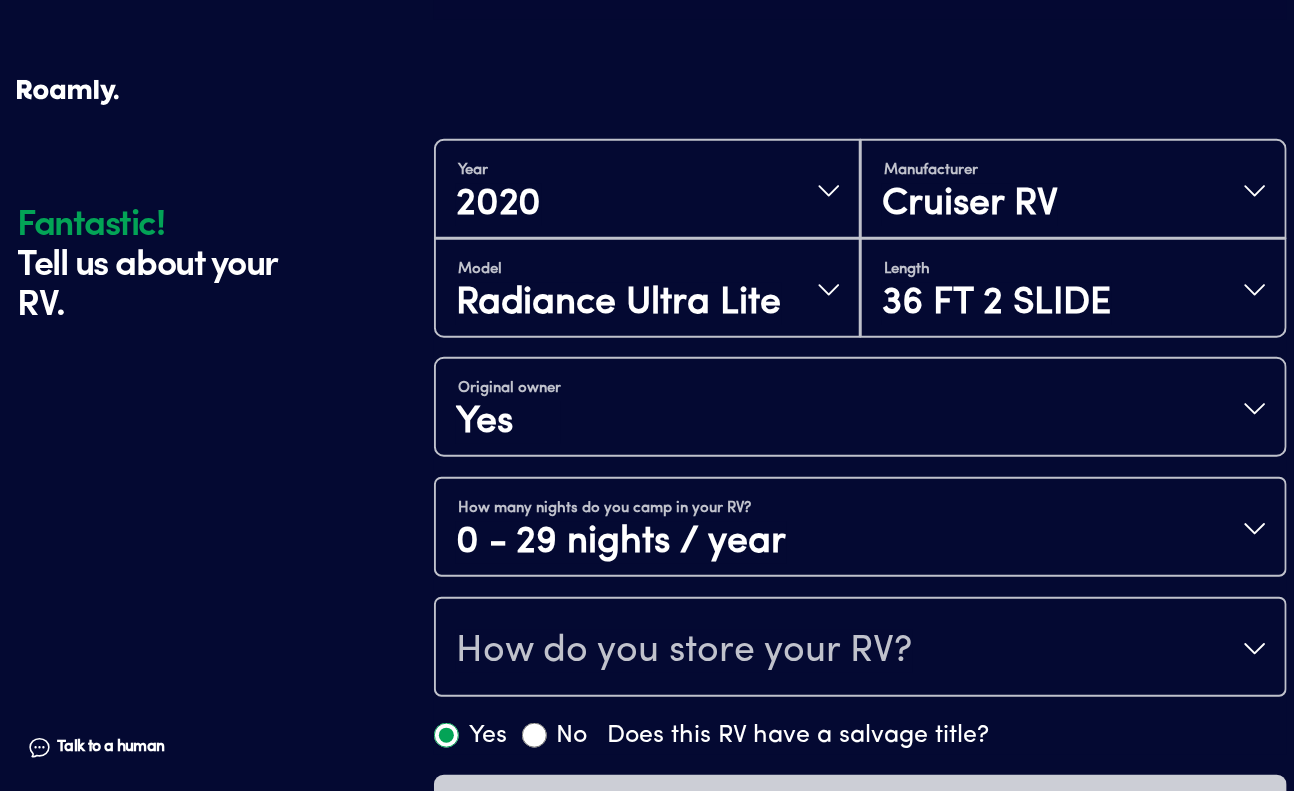 click on "How do you store your RV?" at bounding box center [684, 651] 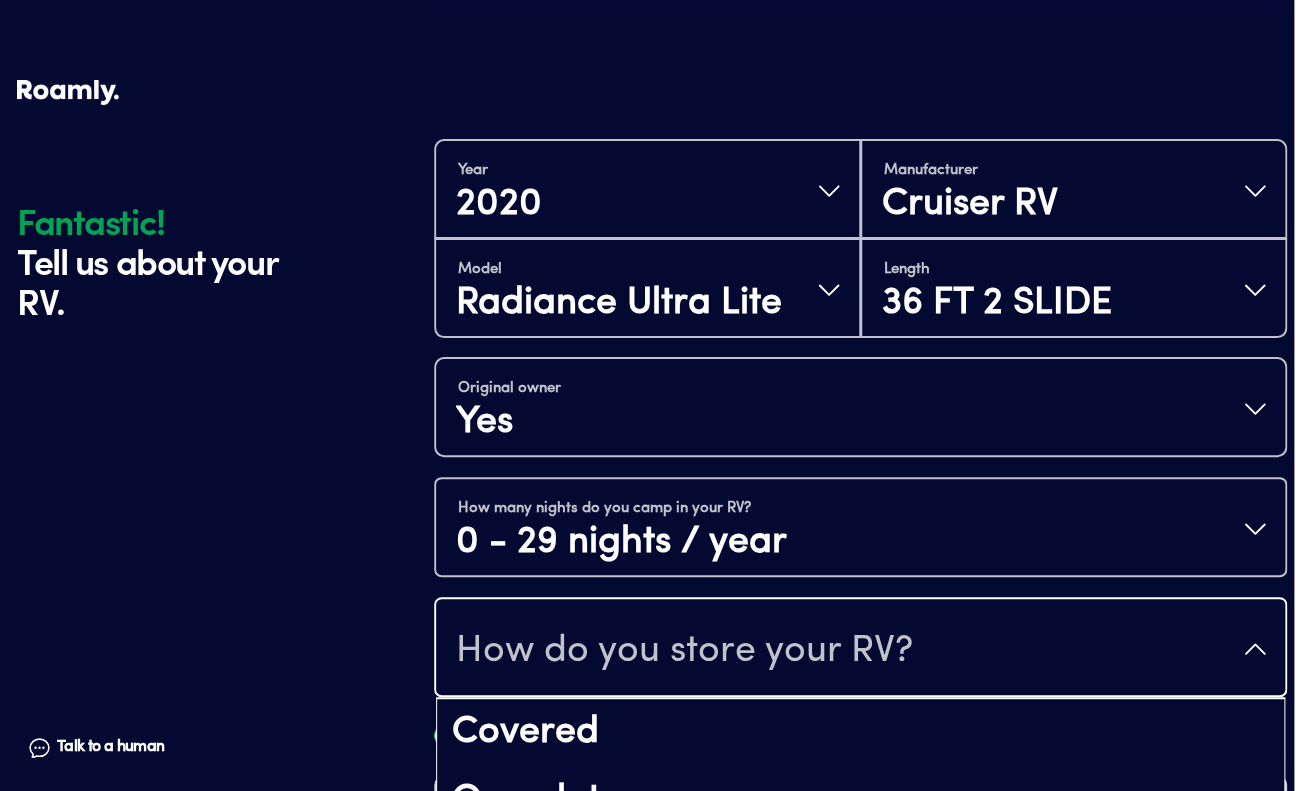 click on "Fantastic! Tell us about your RV. Talk to a human Chat 1 2 3 4+ Edit How many RVs or Trailers do you want to cover? Fantastic! Tell us about your RV. Talk to a human Chat Year [DATE] Manufacturer Cruiser RV Model Radiance Ultra Lite Length 36 FT 2 SLIDE Original owner Yes How many nights do you camp in your RV? 0 - 29 nights / year How do you store your RV? Covered Open lot Enclosed Yes No Does this RV have a salvage title? Please fill out all fields Fantastic! | Roamly Do Not Sell or Share My Personal Data More information Allow All  Manage Consent Preferences Strictly Necessary Cookies Always Active Share Or Sale of Personal Data     Share Or Sale of Personal Data   Performance Cookies     Switch Label   label Targeting Cookies     Switch Label   label Back Button Cookie List   Search Icon Filter Icon Clear   checkbox label   label Apply   Cancel Consent   Leg.Interest   checkbox label   label   checkbox label   label   checkbox label   label   Confirm My Choices" at bounding box center [655, 248] 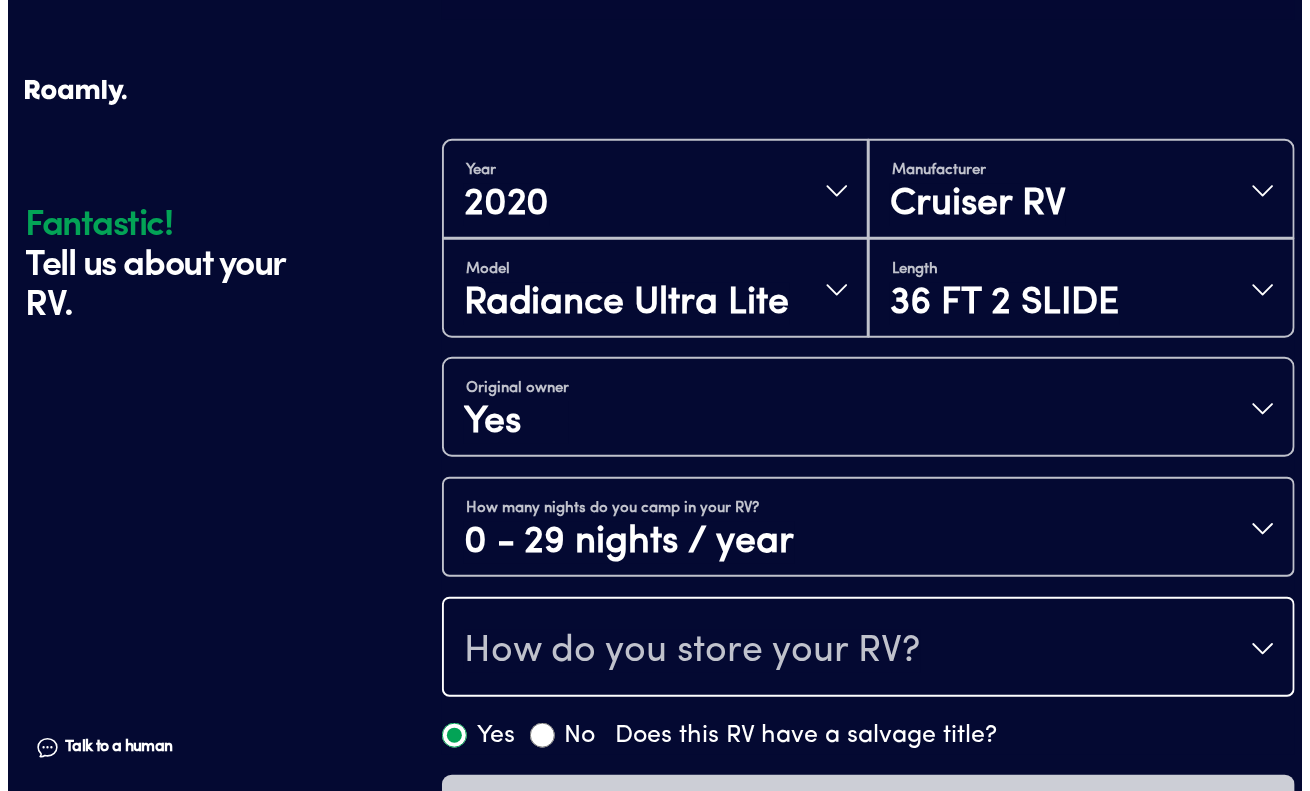 scroll, scrollTop: 485, scrollLeft: 0, axis: vertical 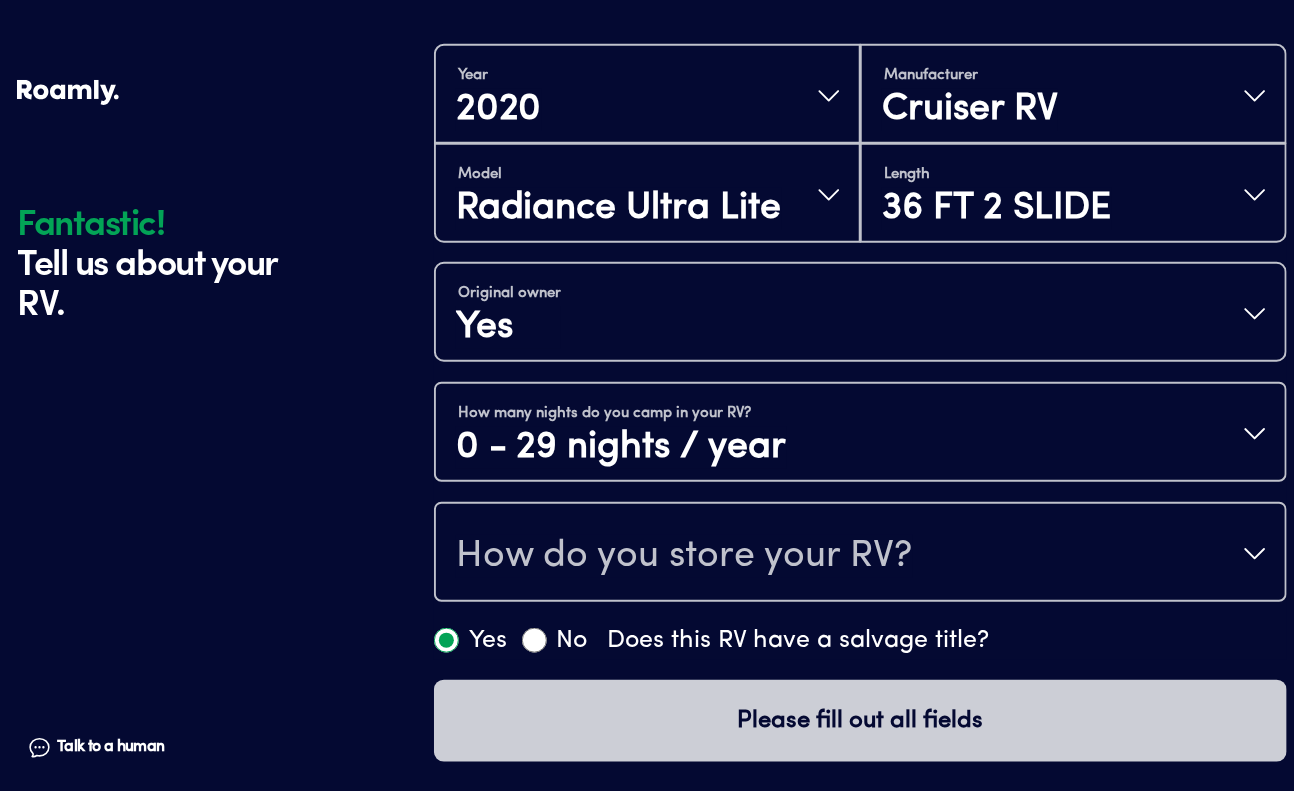 click on "How do you store your RV?" at bounding box center (860, 554) 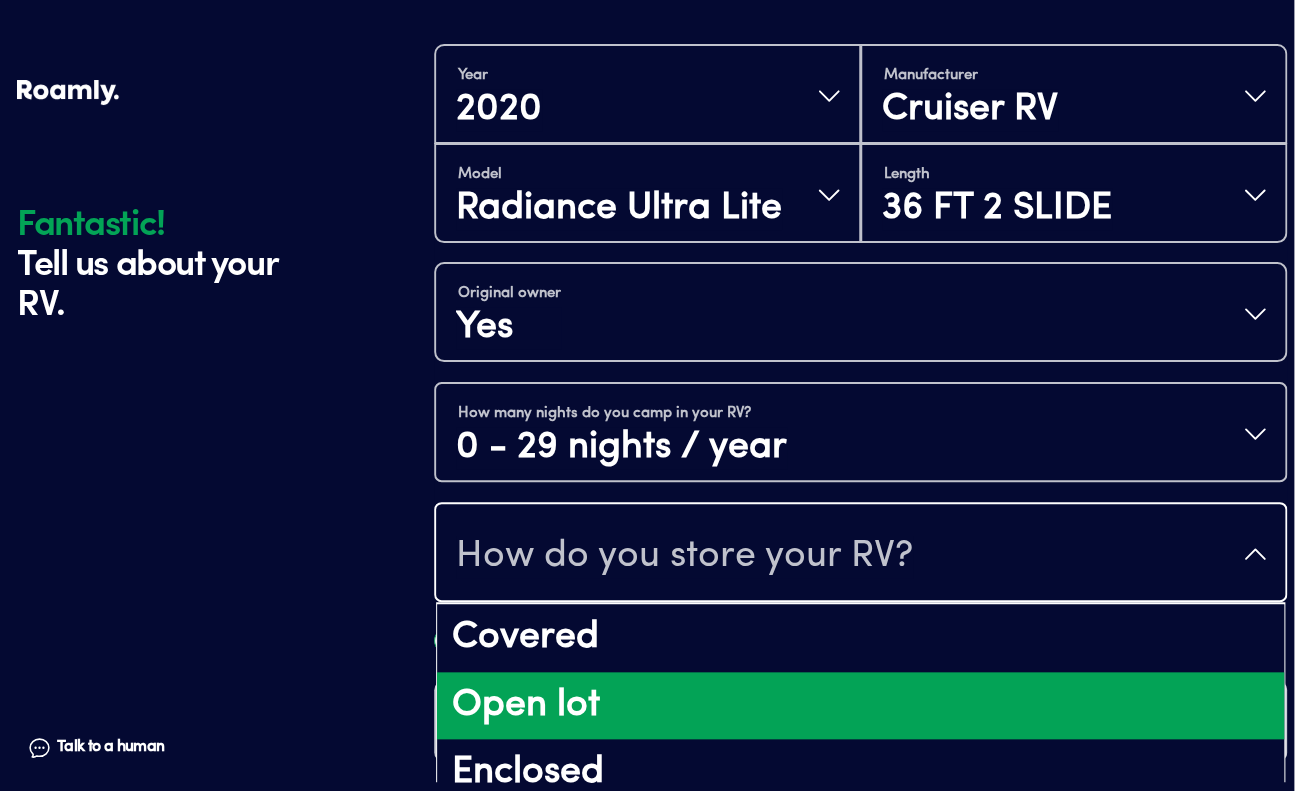 click on "Fantastic! Tell us about your RV. Talk to a human Chat 1 2 3 4+ Edit How many RVs or Trailers do you want to cover? Fantastic! Tell us about your RV. Talk to a human Chat Year [DATE] Manufacturer Cruiser RV Model Radiance Ultra Lite Length 36 FT 2 SLIDE Original owner Yes How many nights do you camp in your RV? 0 - 29 nights / year How do you store your RV? Covered Open lot Enclosed Yes No Does this RV have a salvage title? Please fill out all fields" at bounding box center [647, 153] 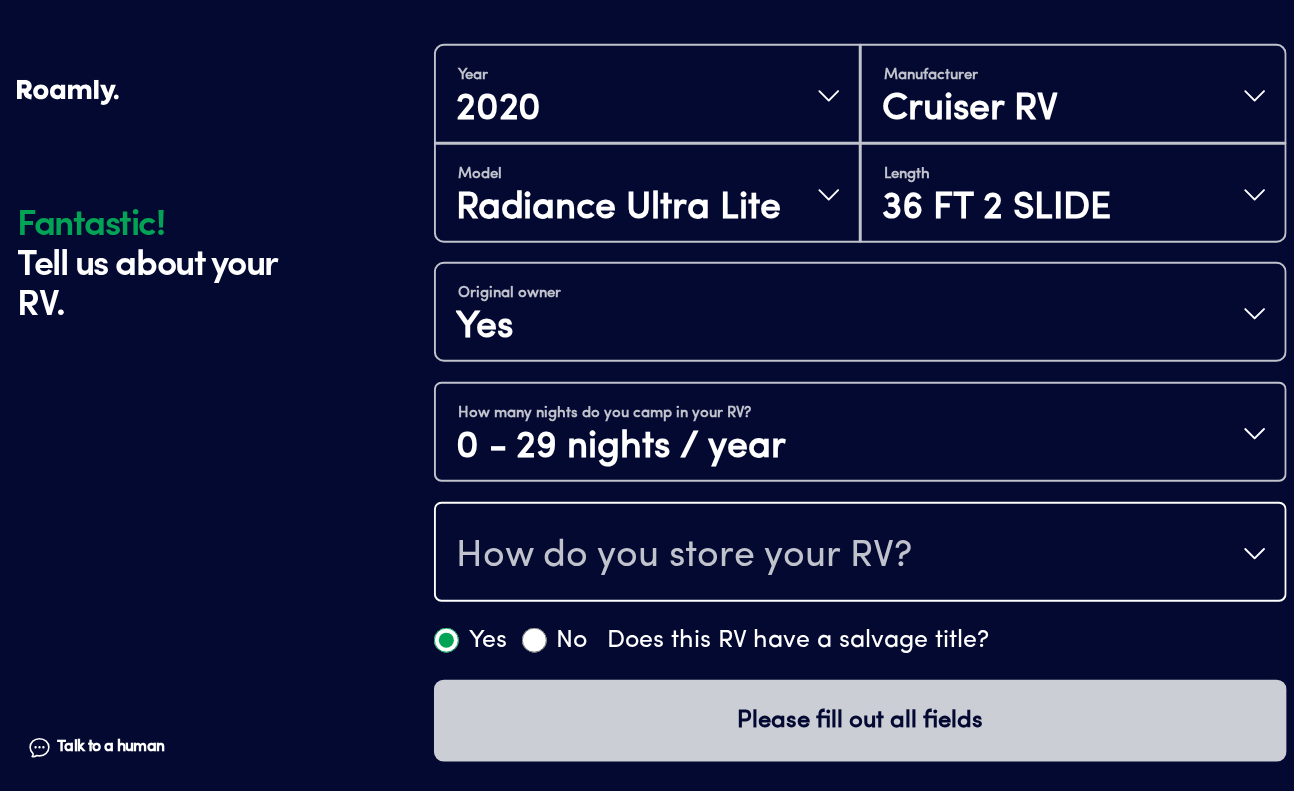 type 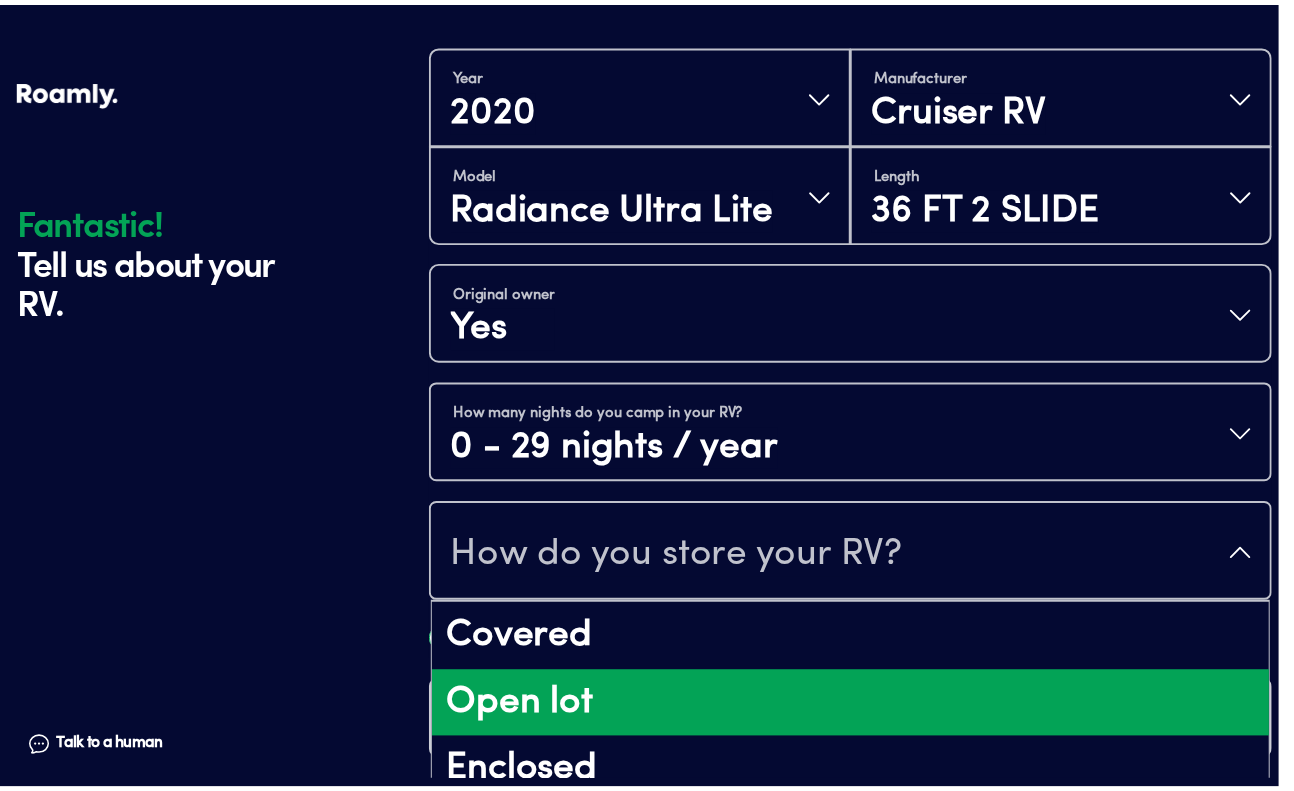 scroll, scrollTop: 24, scrollLeft: 0, axis: vertical 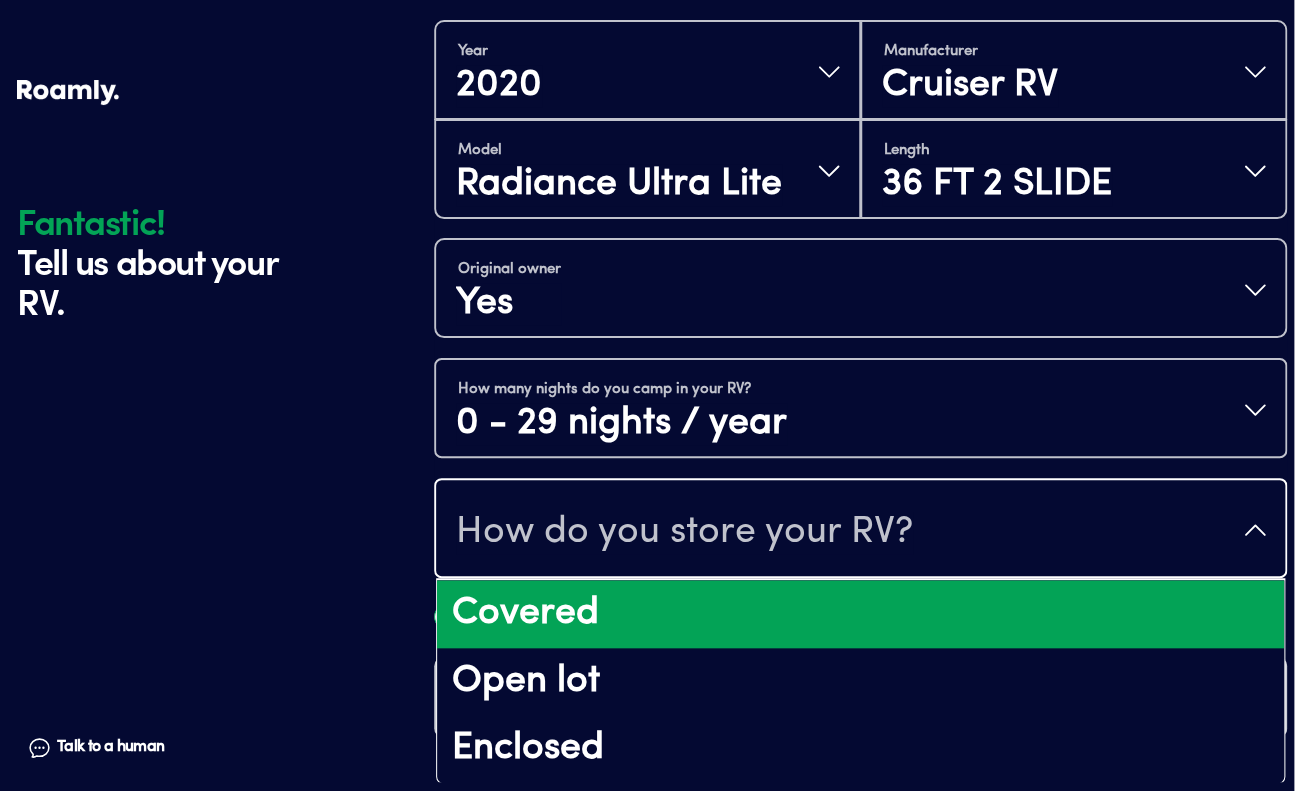 click on "Covered" at bounding box center (860, 614) 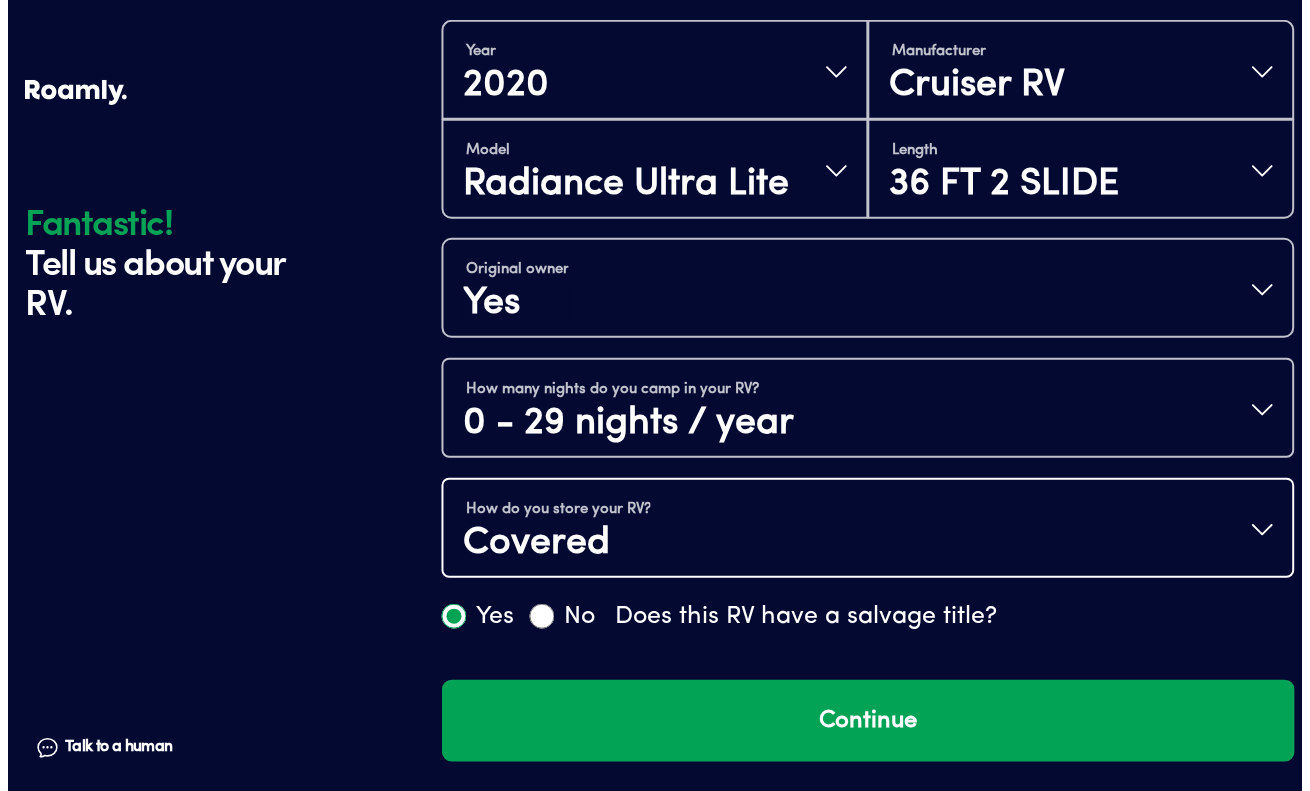 scroll, scrollTop: 0, scrollLeft: 0, axis: both 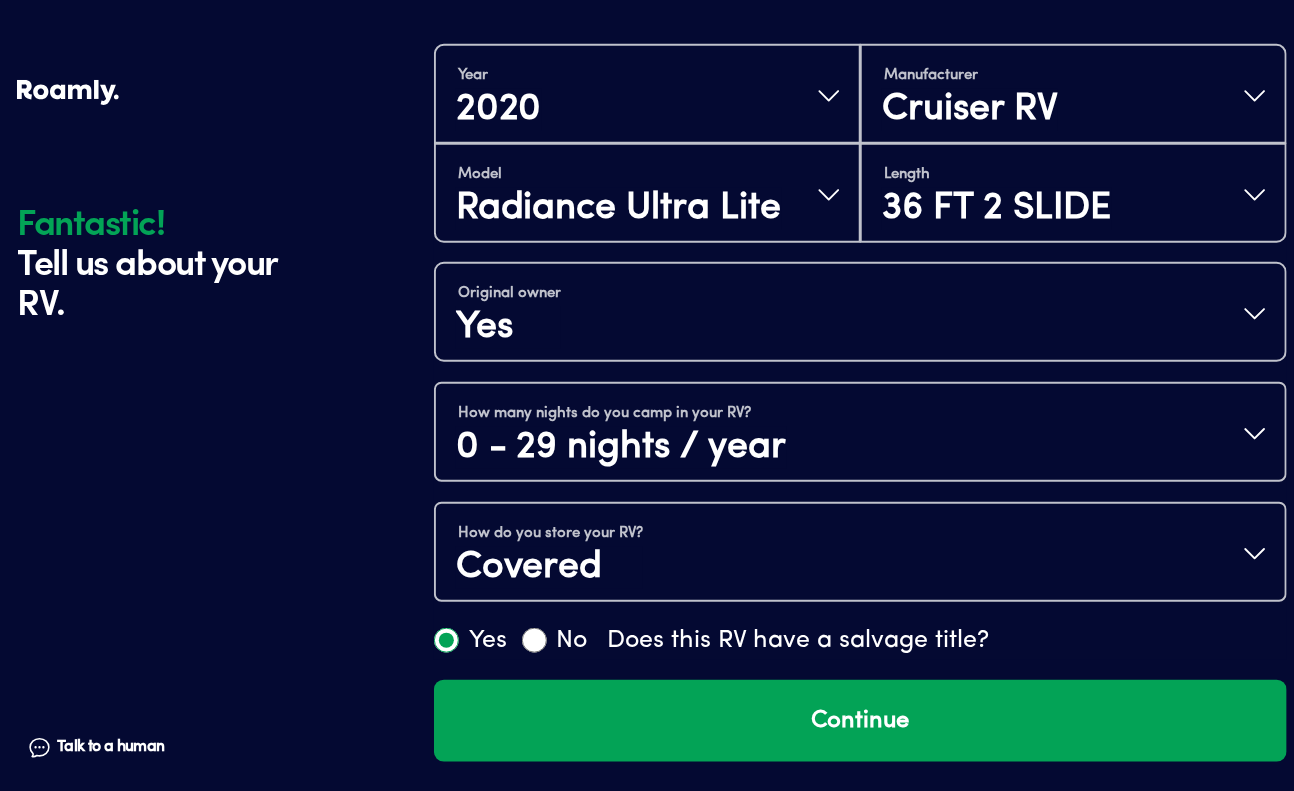 click on "Covered" at bounding box center (550, 568) 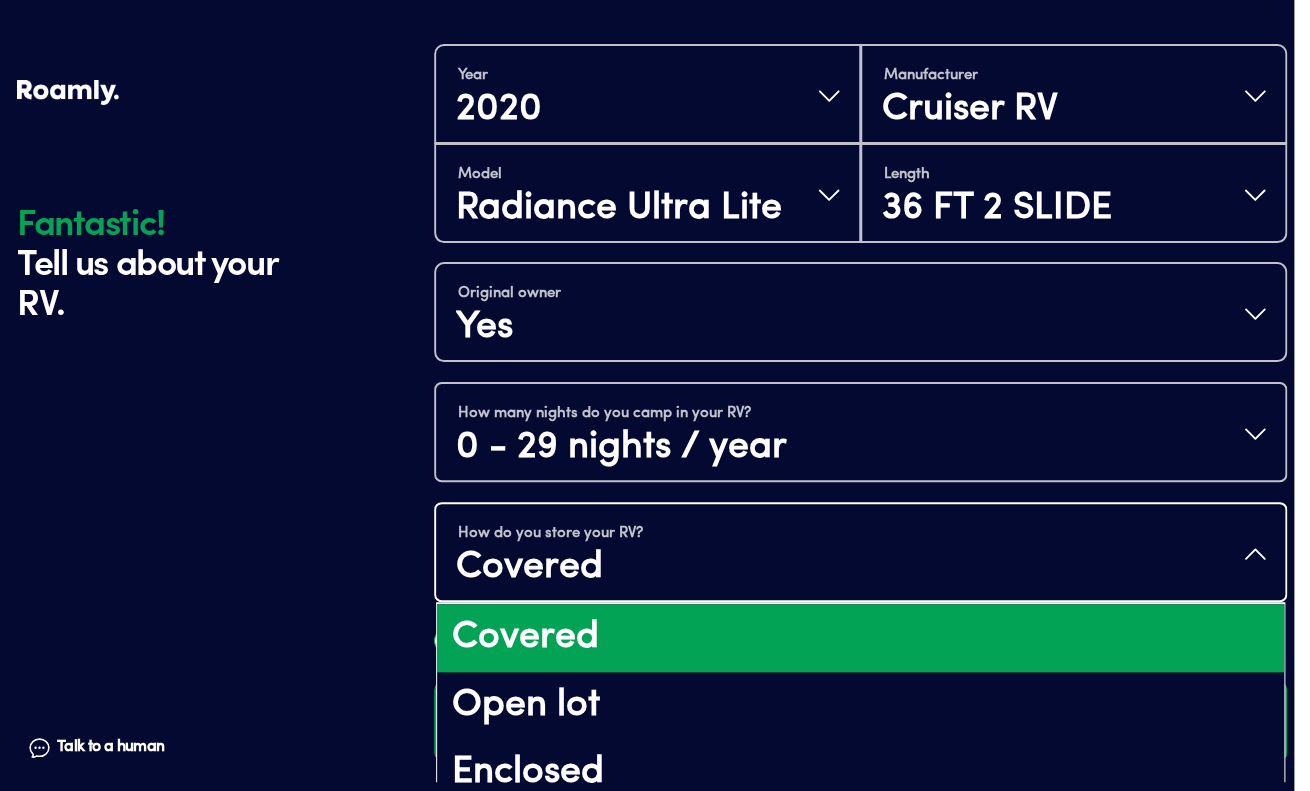 click on "Fantastic! Tell us about your RV. Talk to a human Chat 1 2 3 4+ Edit How many RVs or Trailers do you want to cover? Fantastic! Tell us about your RV. Talk to a human Chat Year [DATE] Manufacturer Cruiser RV Model Radiance Ultra Lite Length 36 FT 2 SLIDE Original owner Yes How many nights do you camp in your RV? 0 - 29 nights / year How do you store your RV? Covered Covered Open lot Enclosed Yes No Does this RV have a salvage title? Continue Fantastic! | Roamly Do Not Sell or Share My Personal Data More information Allow All  Manage Consent Preferences Strictly Necessary Cookies Always Active Share Or Sale of Personal Data     Share Or Sale of Personal Data   Performance Cookies     Switch Label   label Targeting Cookies     Switch Label   label Back Button Cookie List   Search Icon Filter Icon Clear   checkbox label   label Apply   Cancel Consent   Leg.Interest   checkbox label   label   checkbox label   label   checkbox label   label   Confirm My Choices" at bounding box center (655, 153) 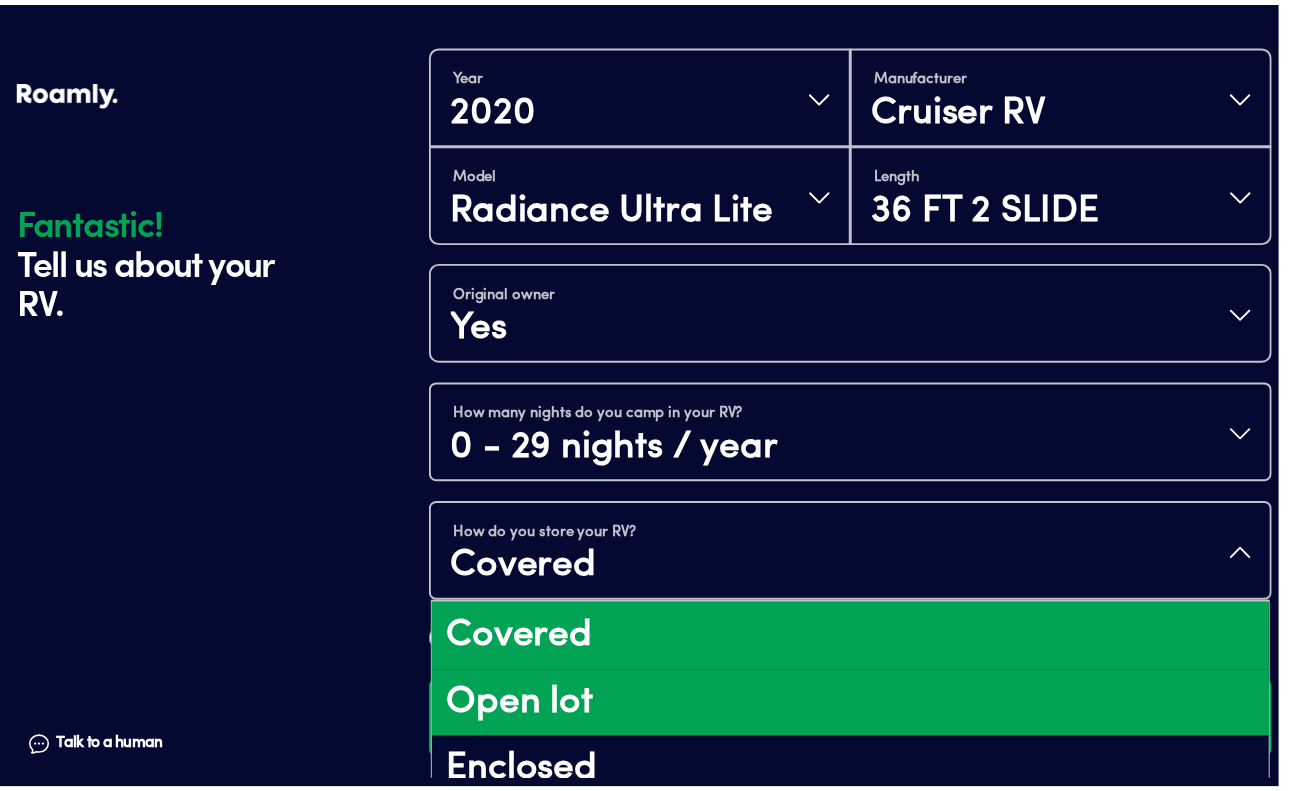 scroll, scrollTop: 24, scrollLeft: 0, axis: vertical 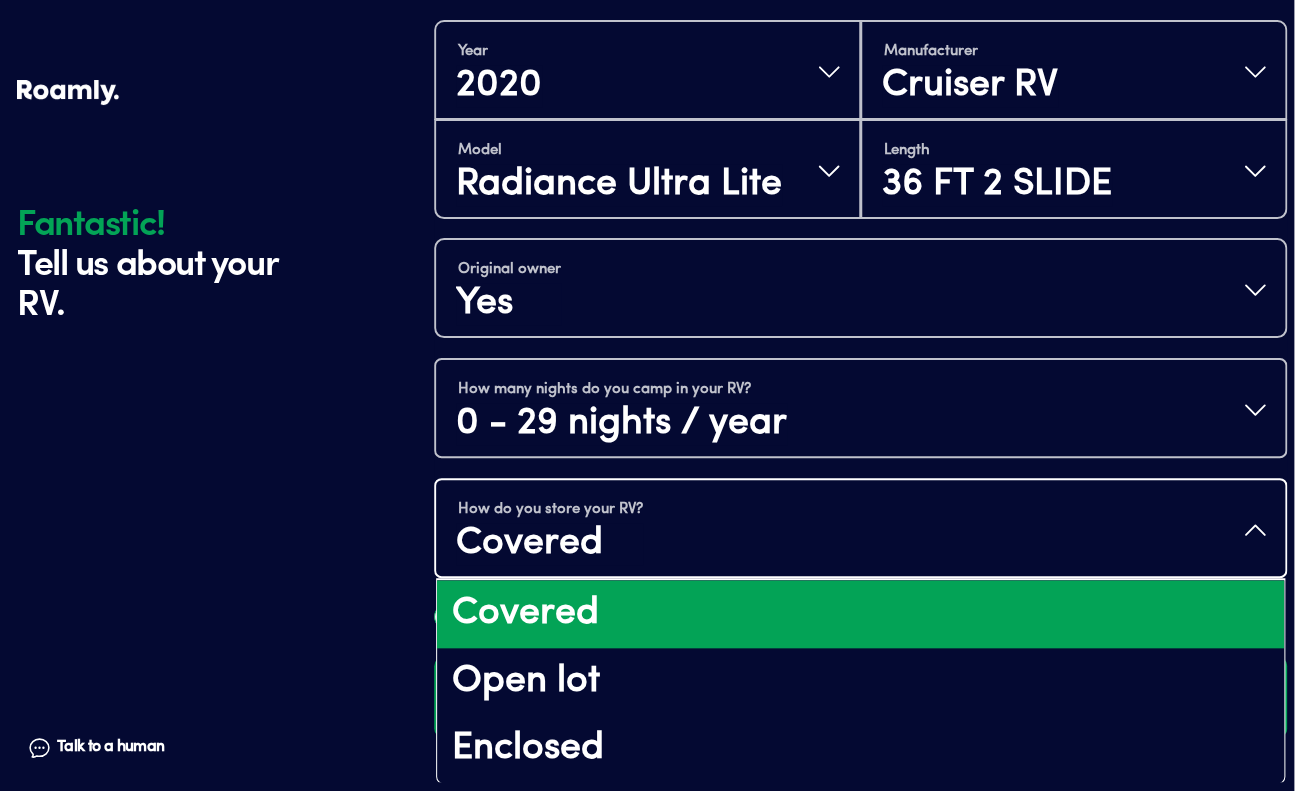 click on "Covered" at bounding box center [860, 614] 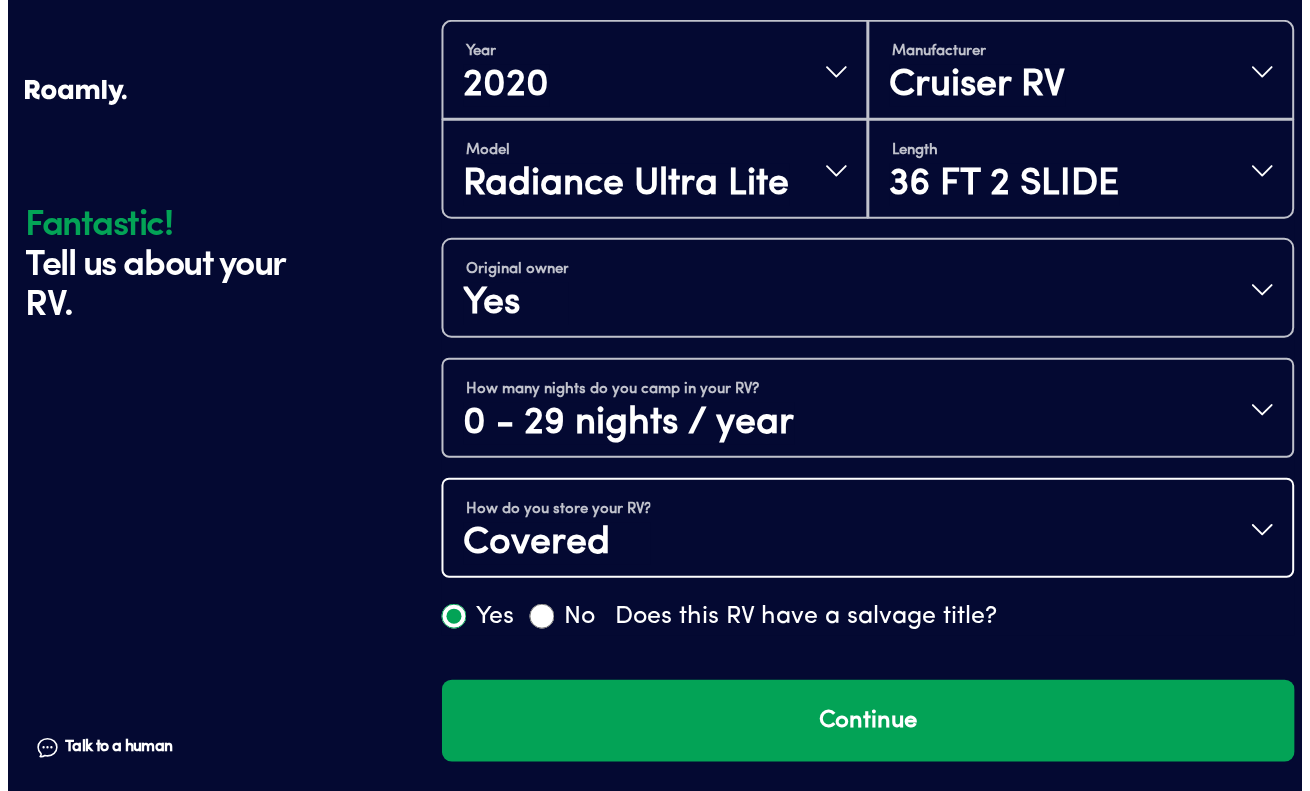 scroll, scrollTop: 0, scrollLeft: 0, axis: both 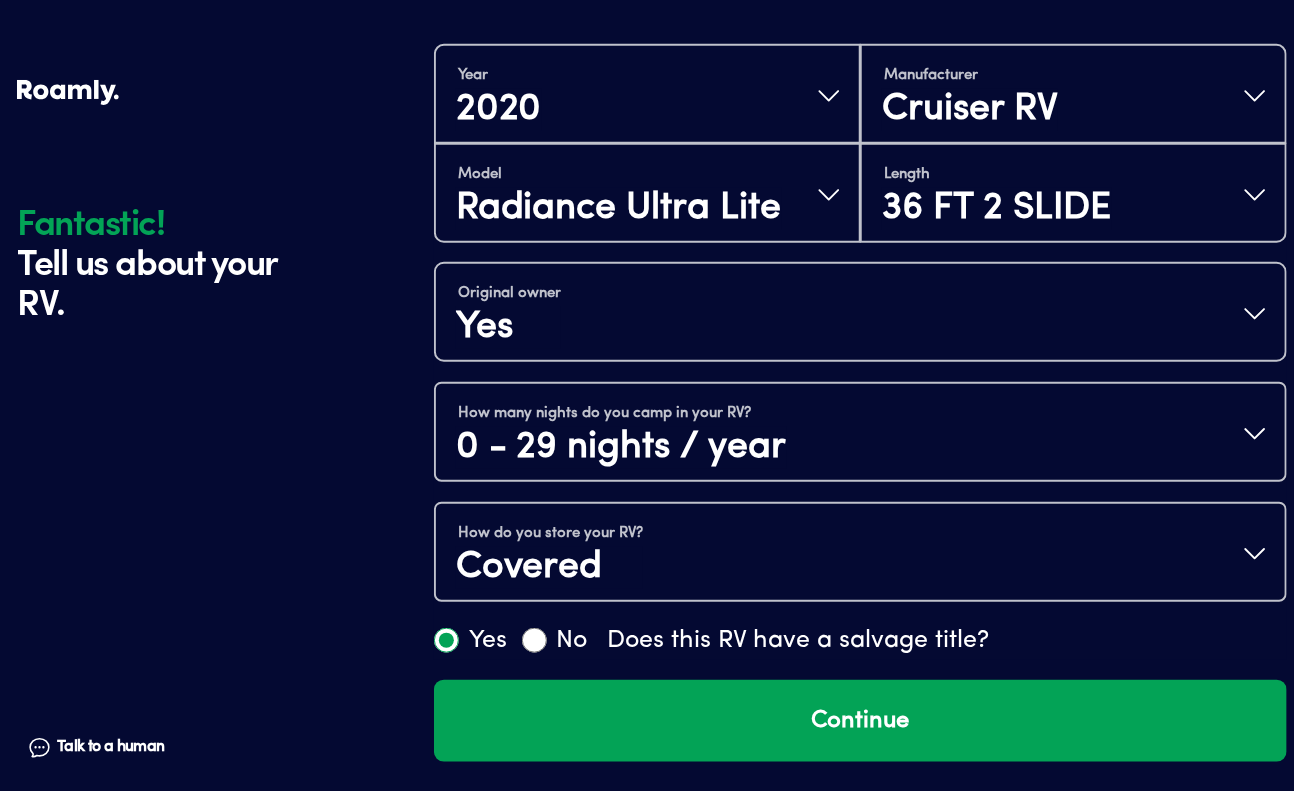 click on "No" at bounding box center [534, 640] 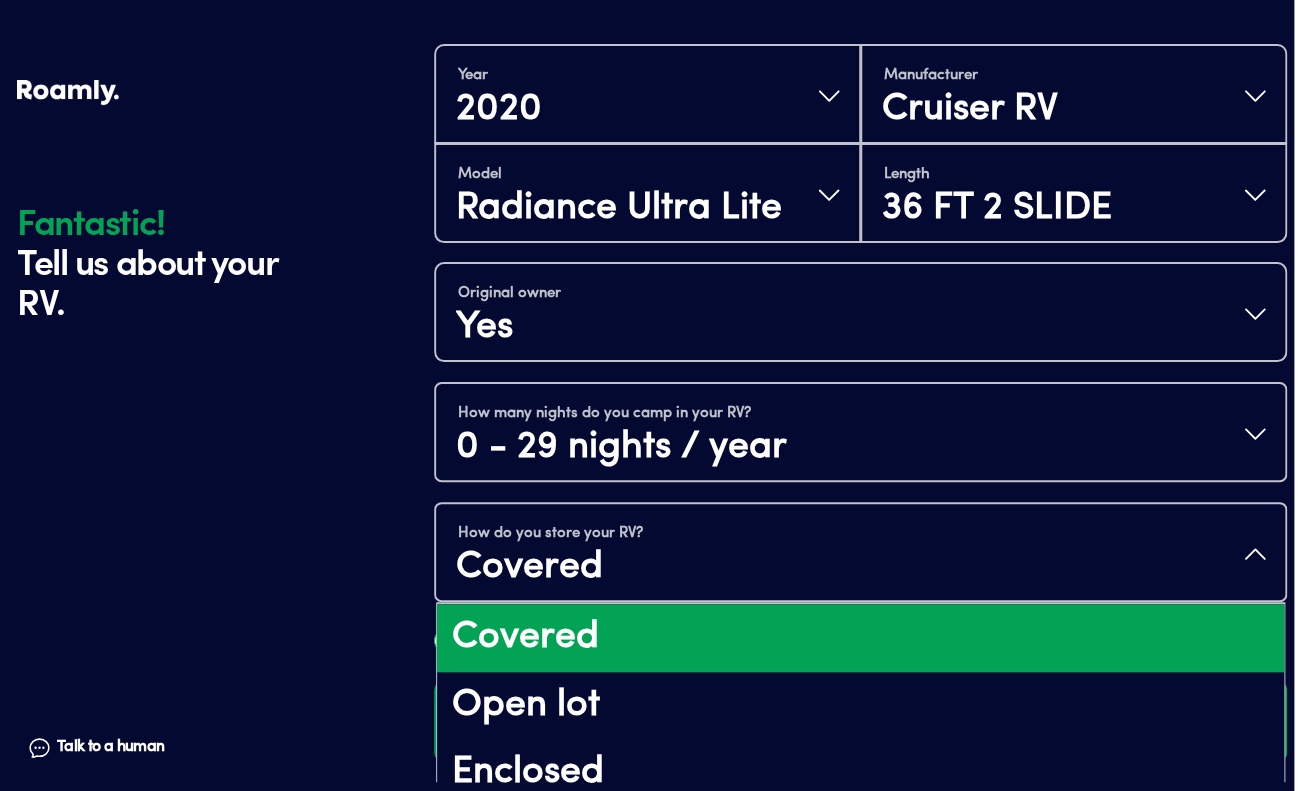 click on "How do you store your RV? Covered" at bounding box center (860, 554) 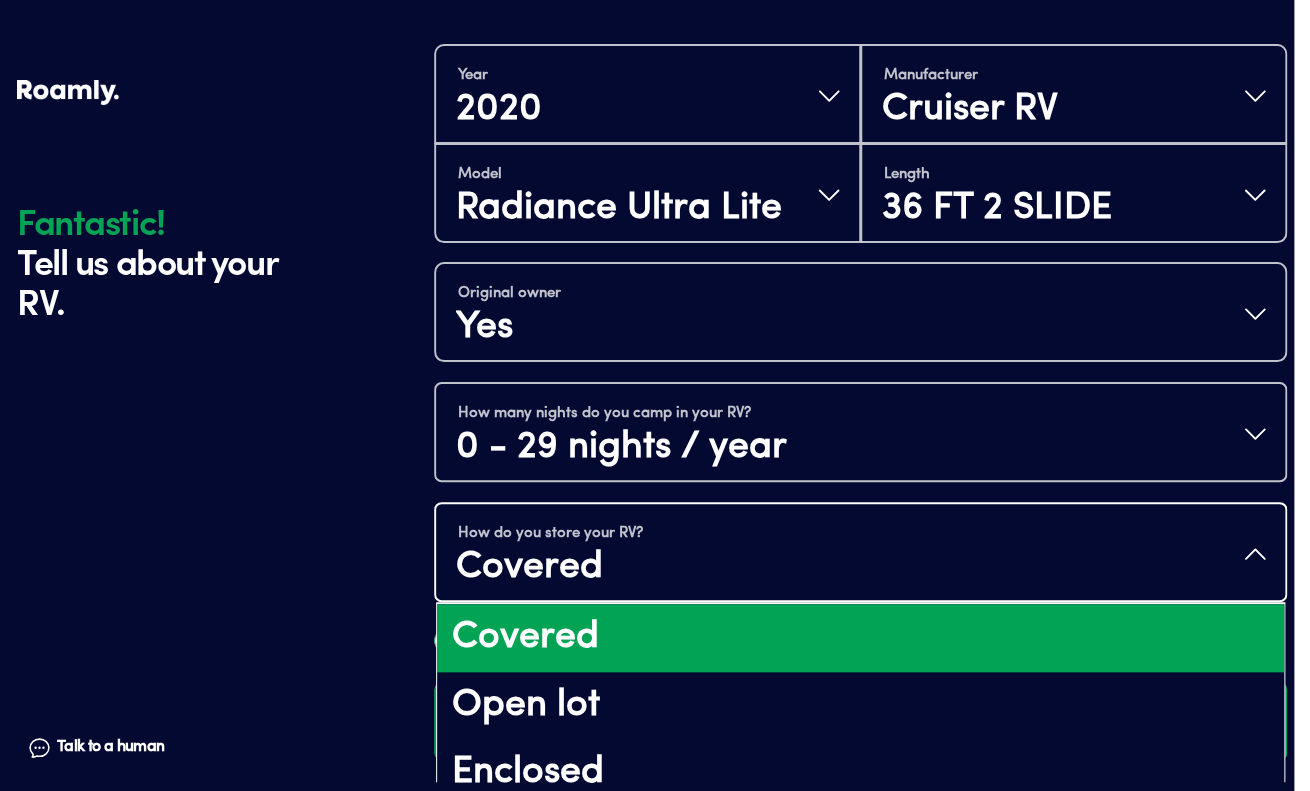 click on "Covered" at bounding box center (860, 638) 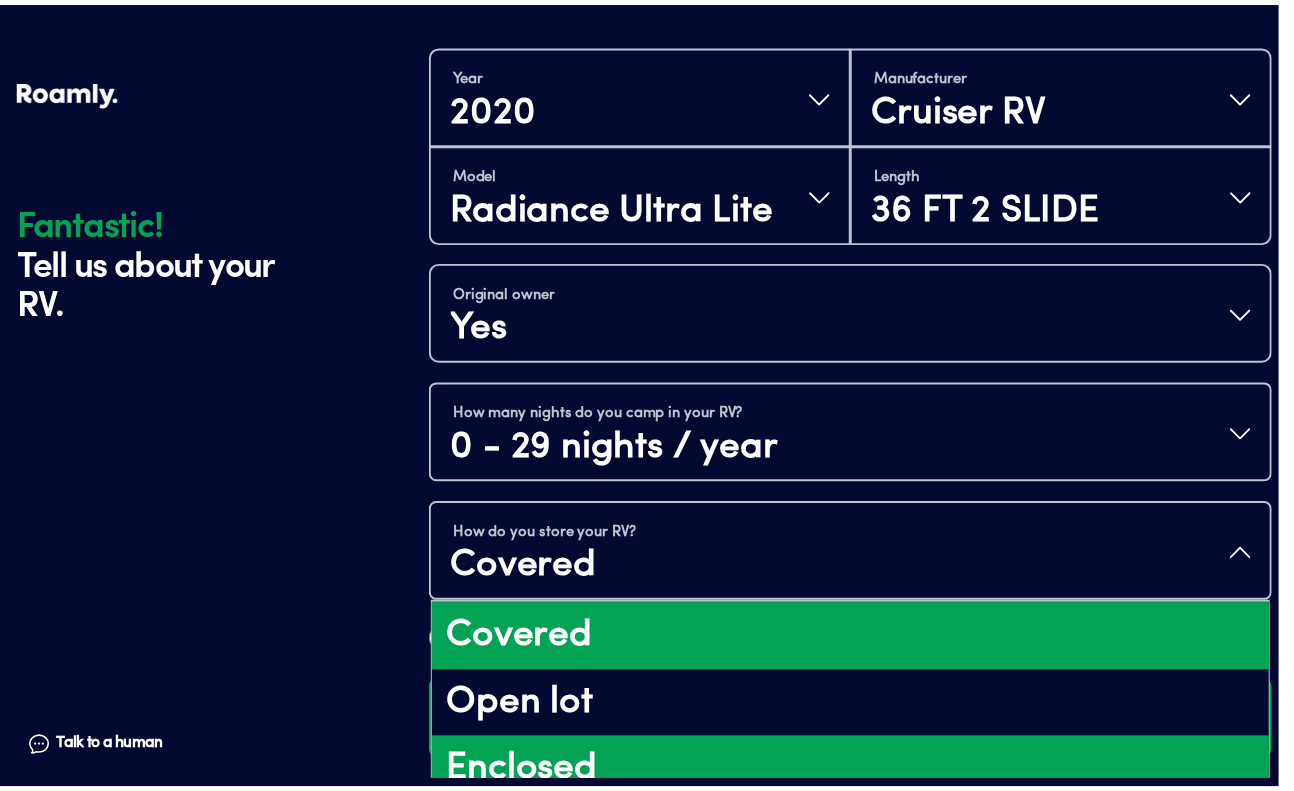 scroll, scrollTop: 24, scrollLeft: 0, axis: vertical 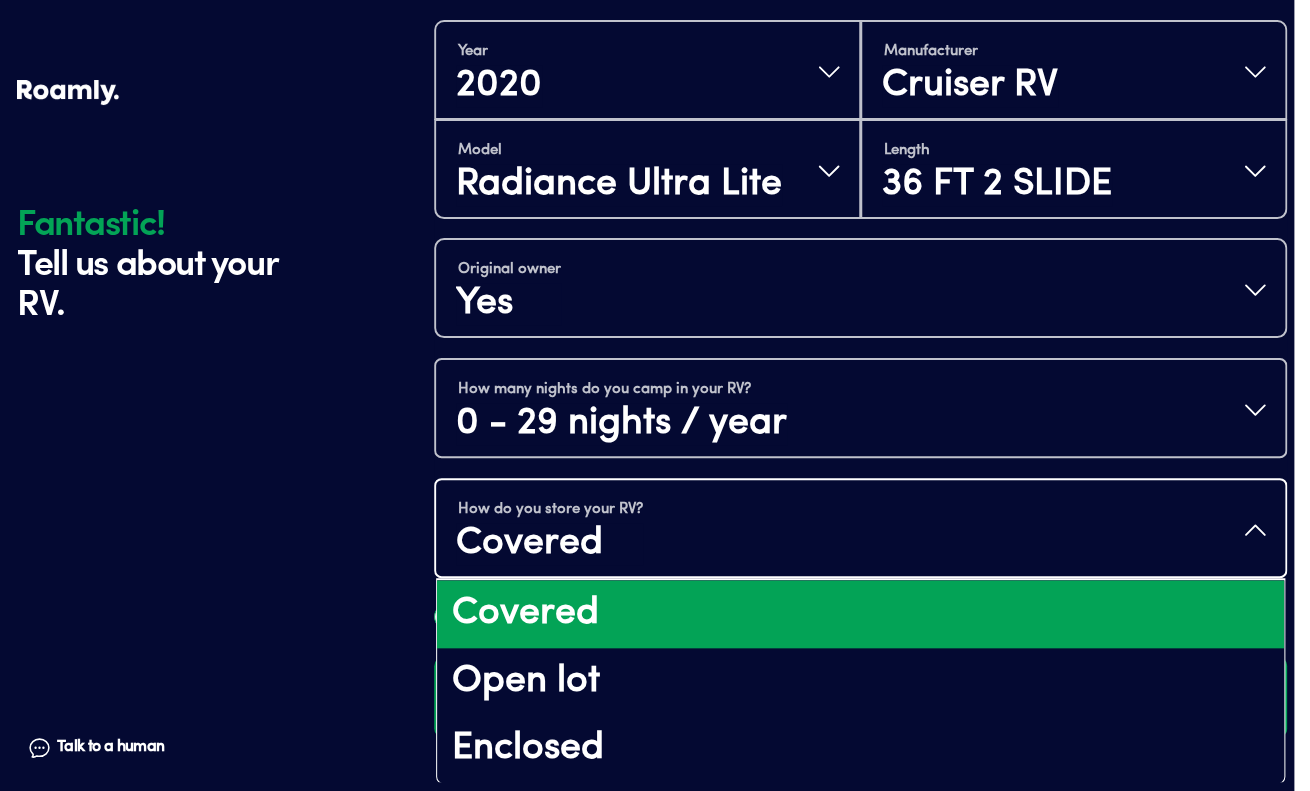 click on "Covered" at bounding box center (860, 614) 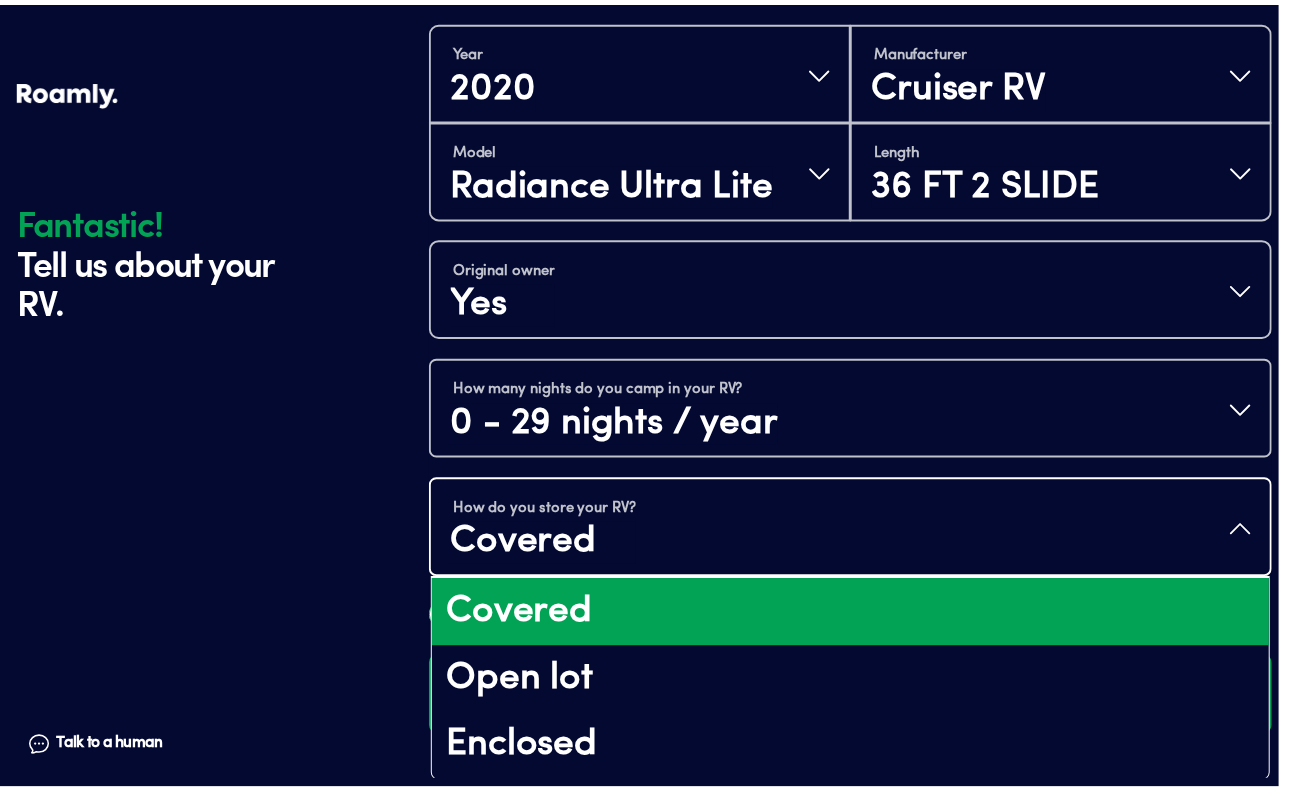 scroll, scrollTop: 0, scrollLeft: 0, axis: both 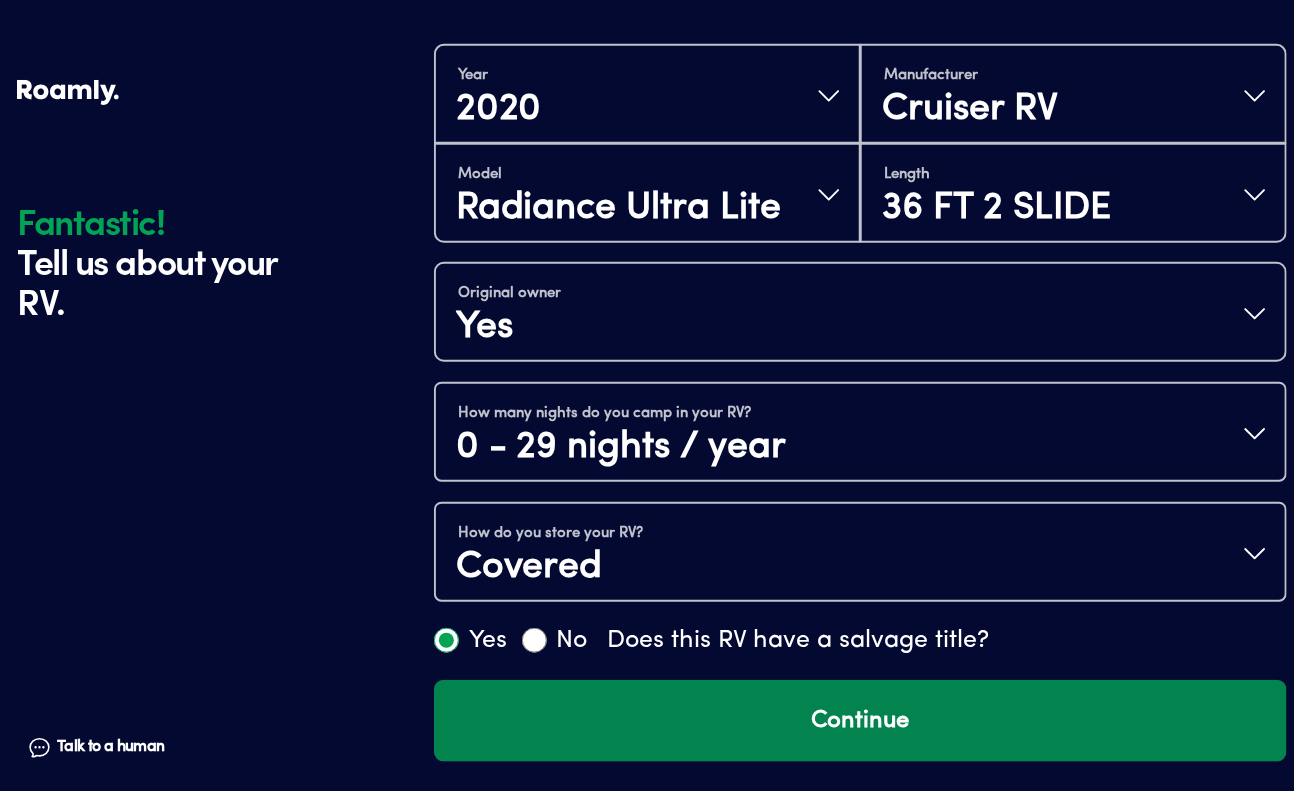 click on "Continue" at bounding box center [860, 721] 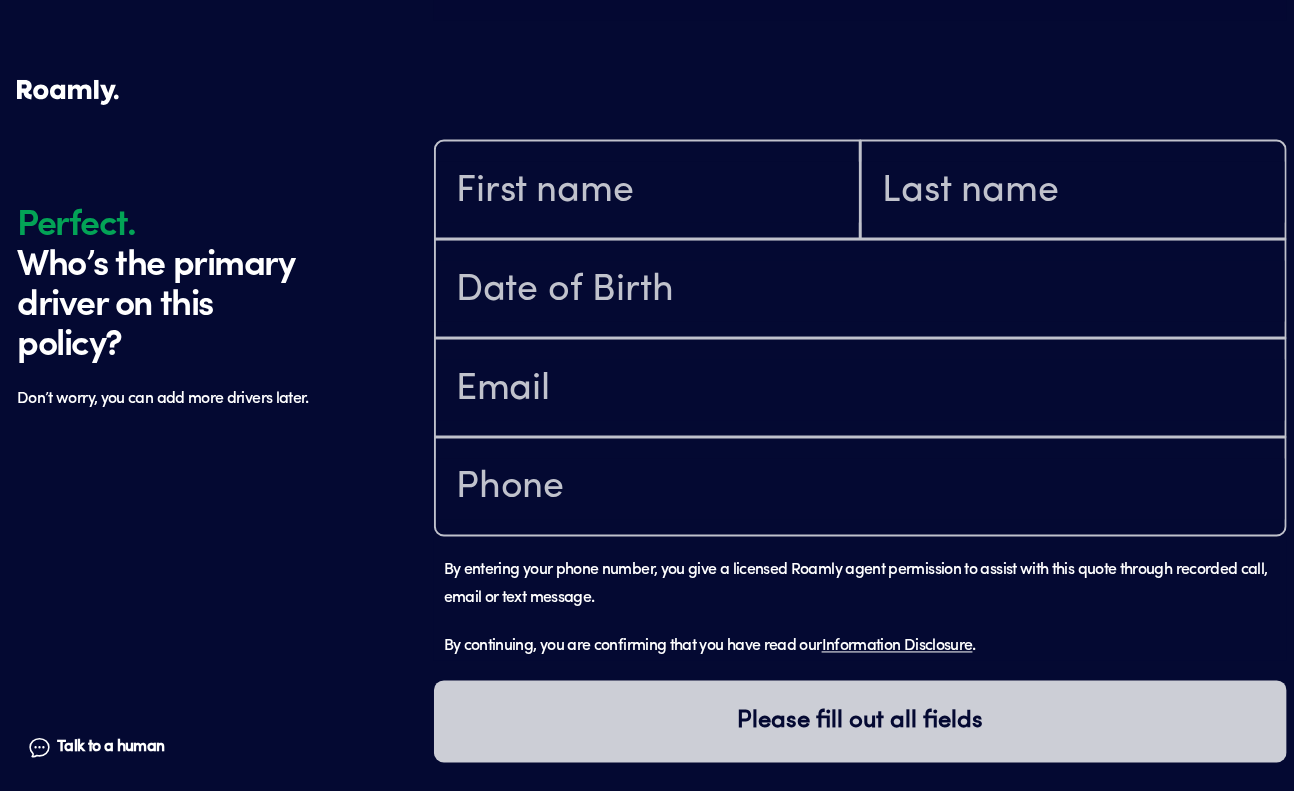 scroll, scrollTop: 1184, scrollLeft: 0, axis: vertical 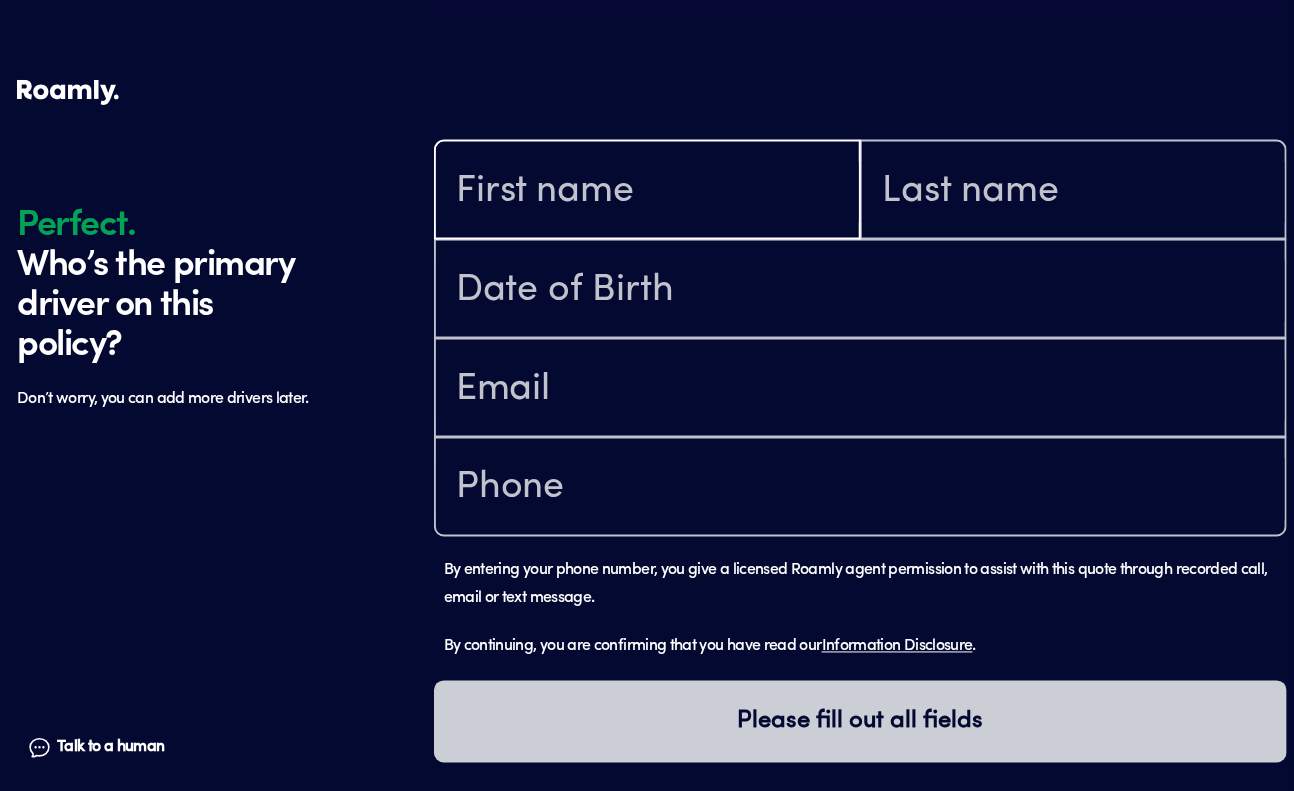 click at bounding box center [647, 192] 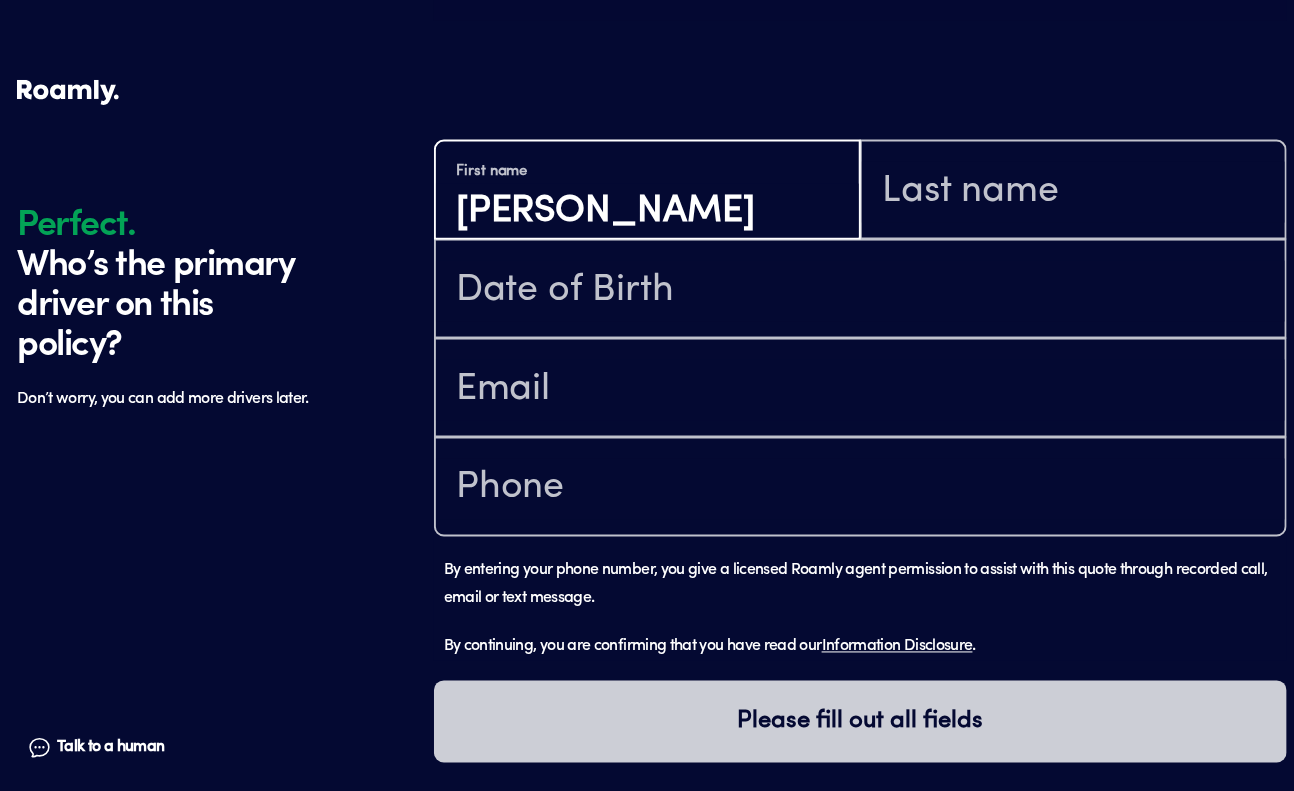 type on "[PERSON_NAME]" 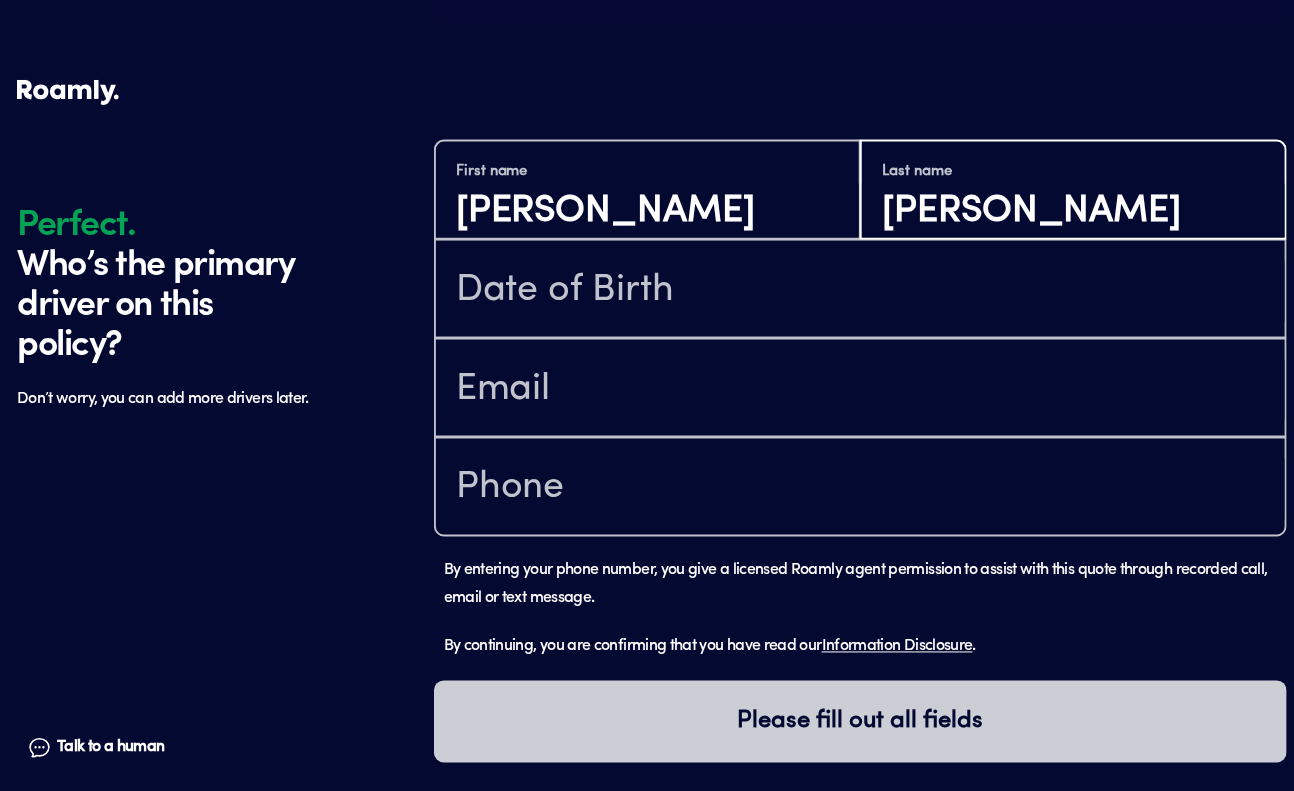 type on "[PERSON_NAME]" 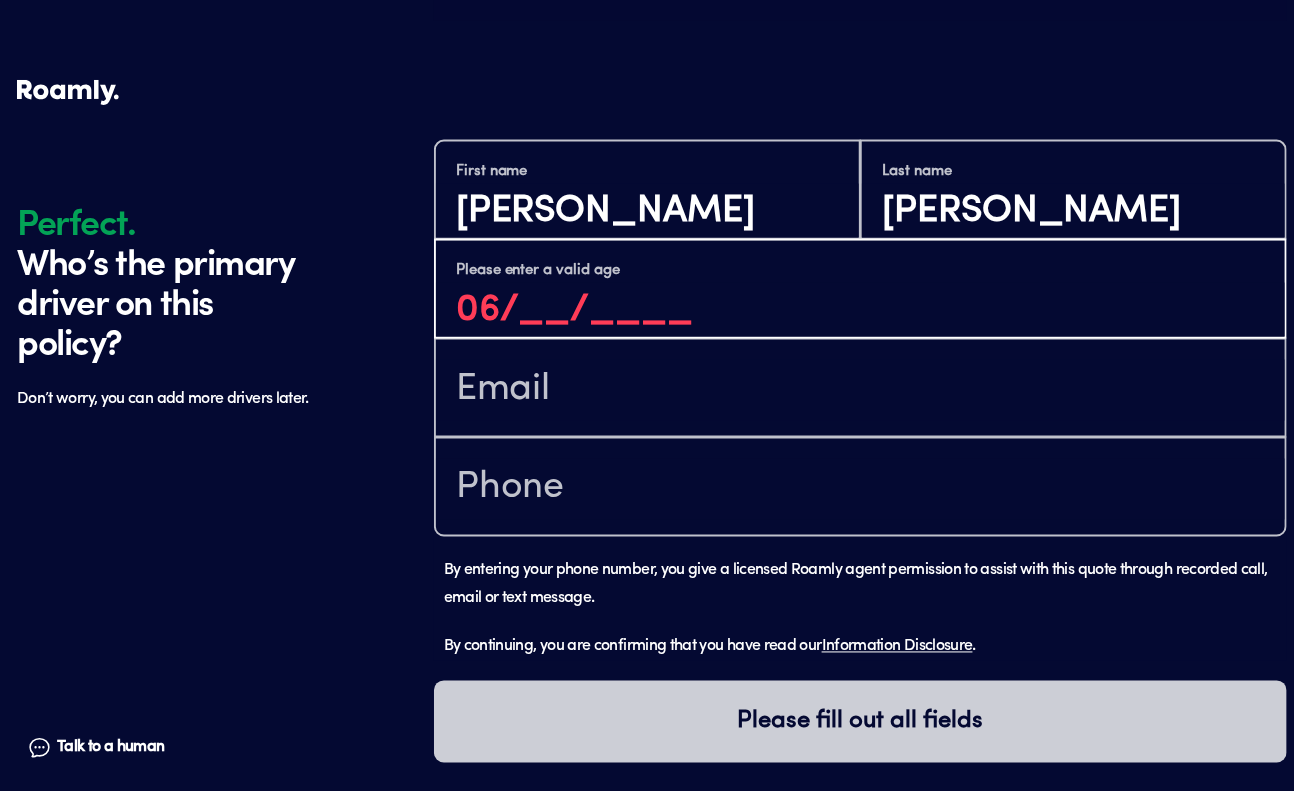 type on "0_/__/____" 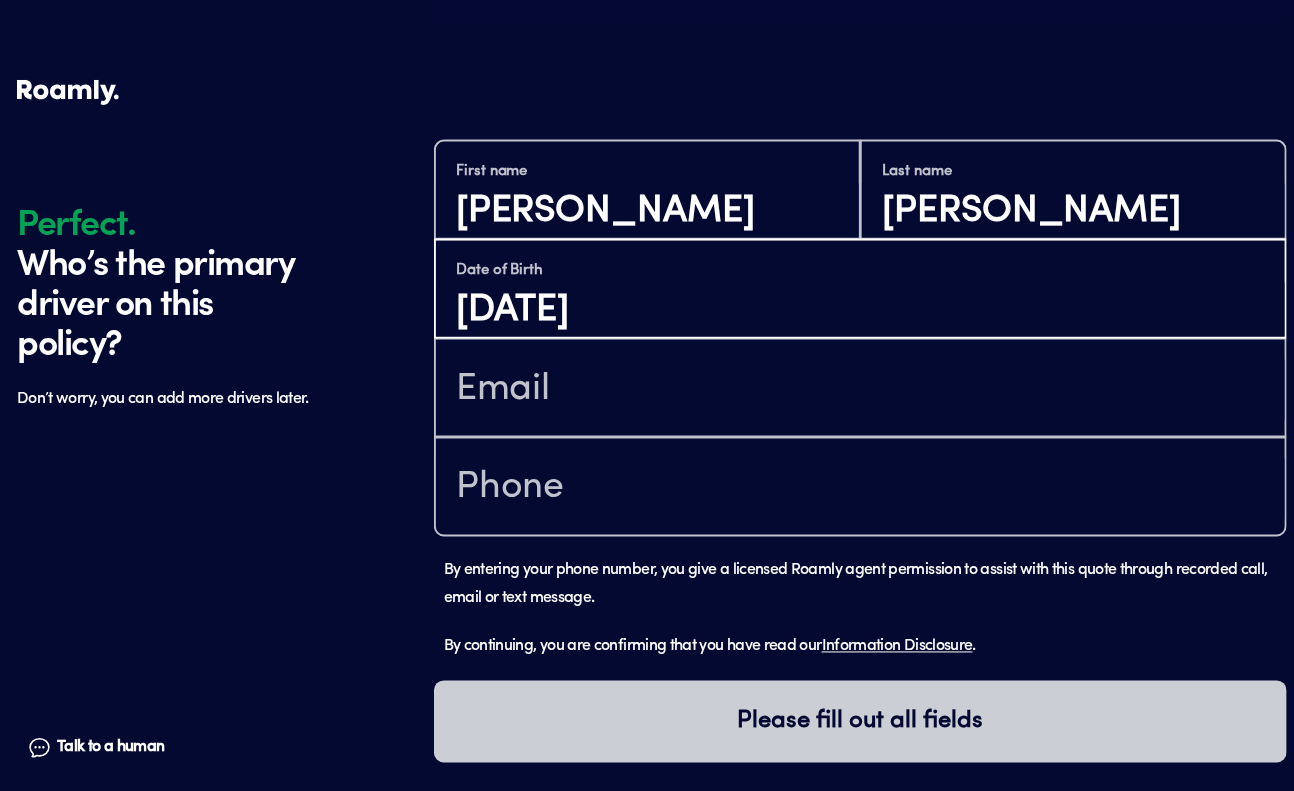 type on "[DATE]" 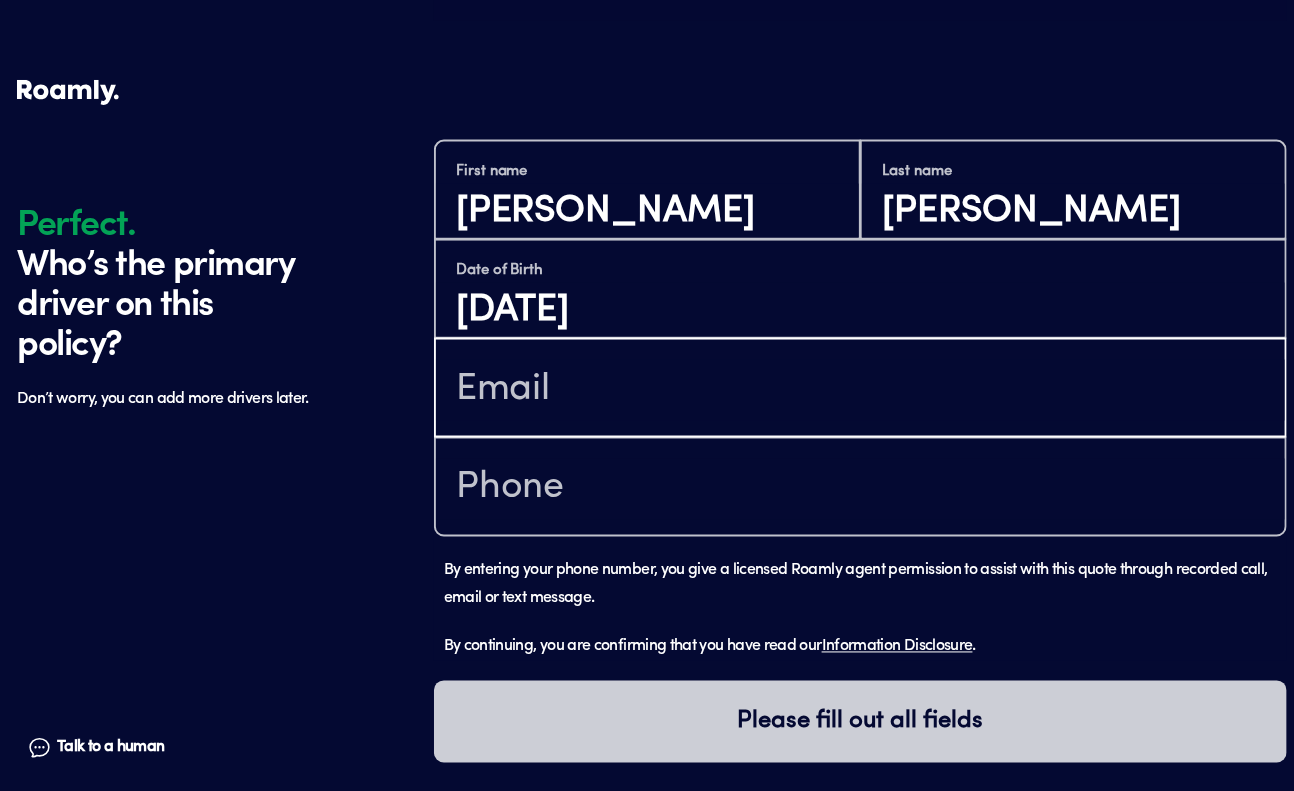 click at bounding box center (860, 390) 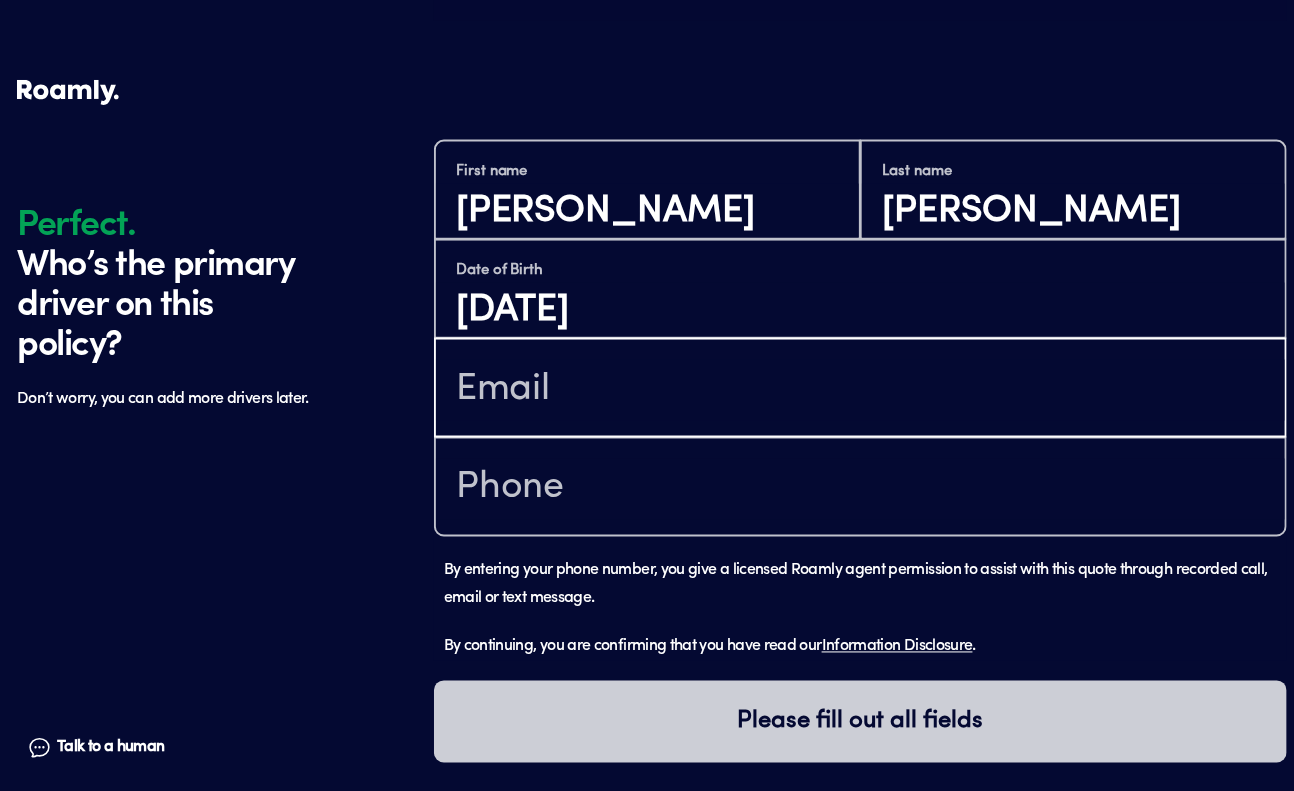 type on "[EMAIL_ADDRESS][DOMAIN_NAME]" 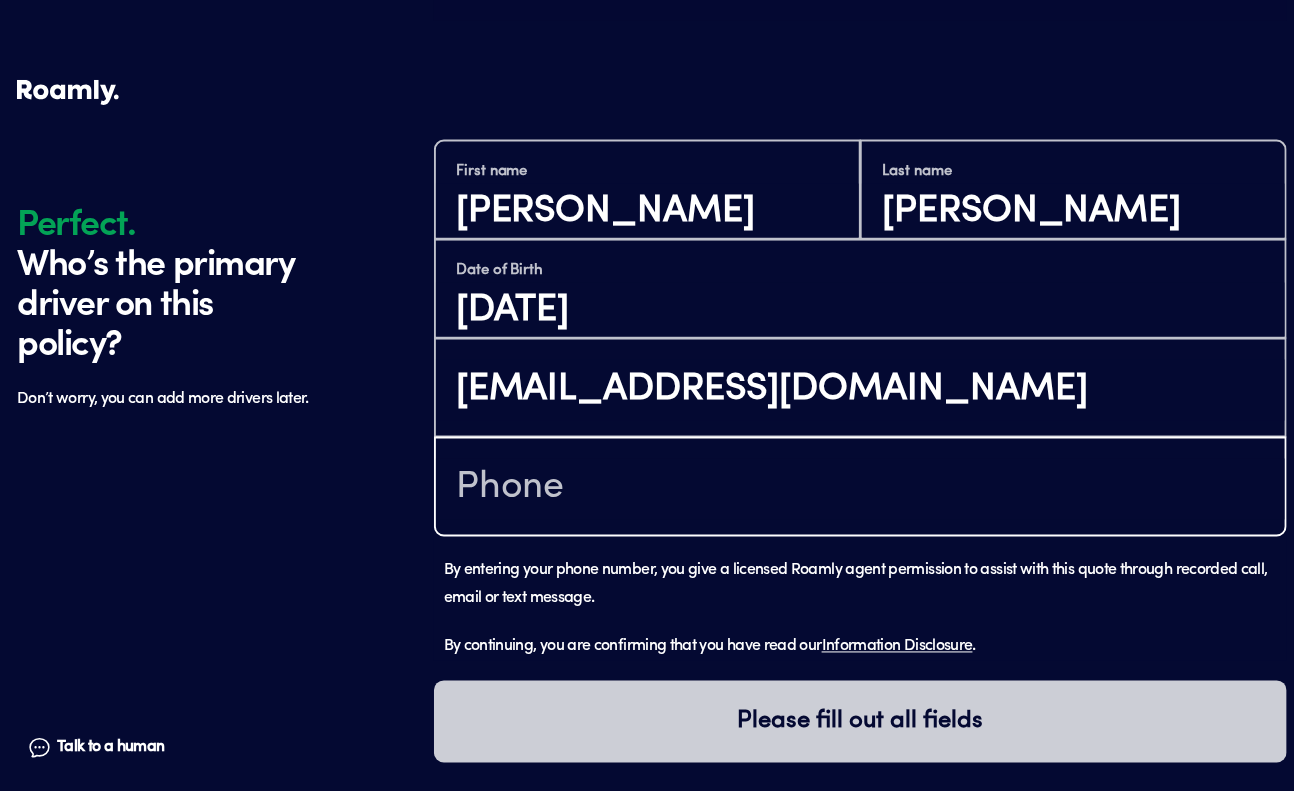 type on "[PHONE_NUMBER]" 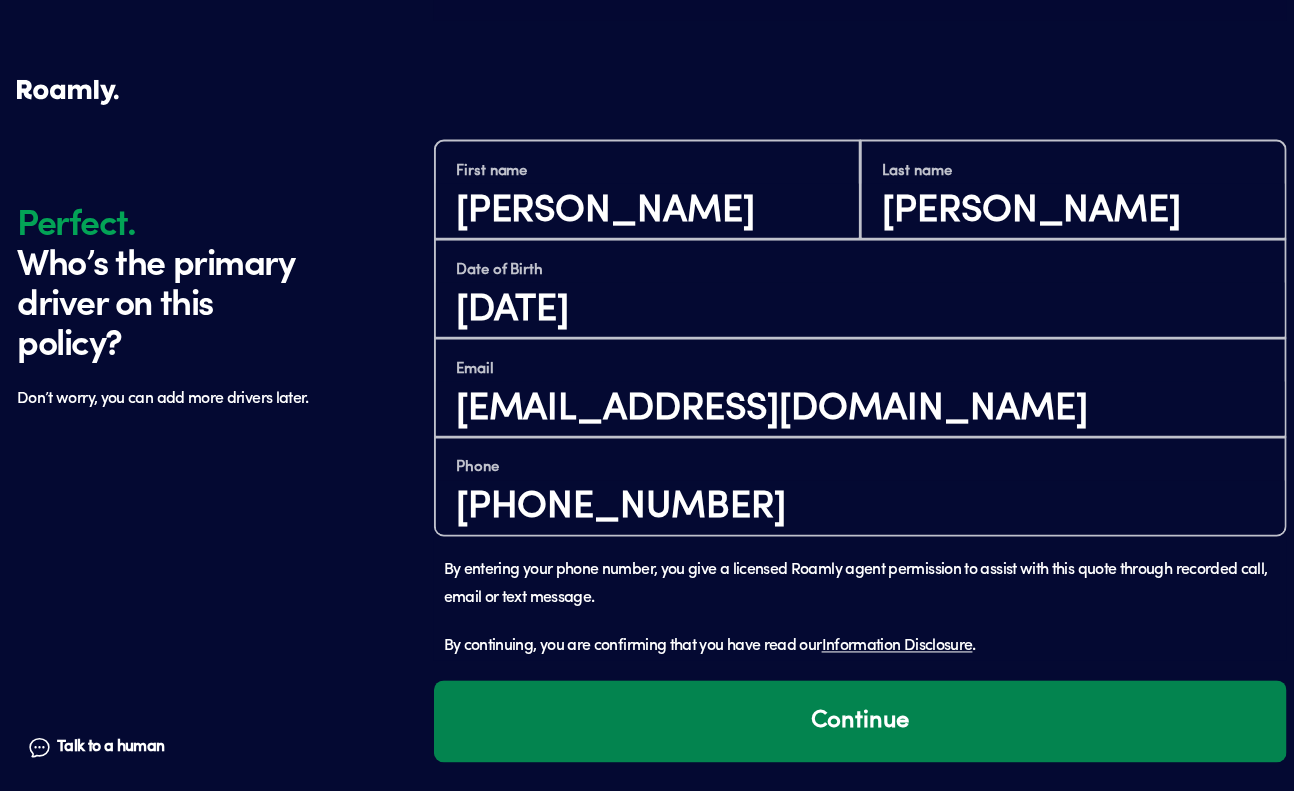 click on "Continue" at bounding box center (860, 722) 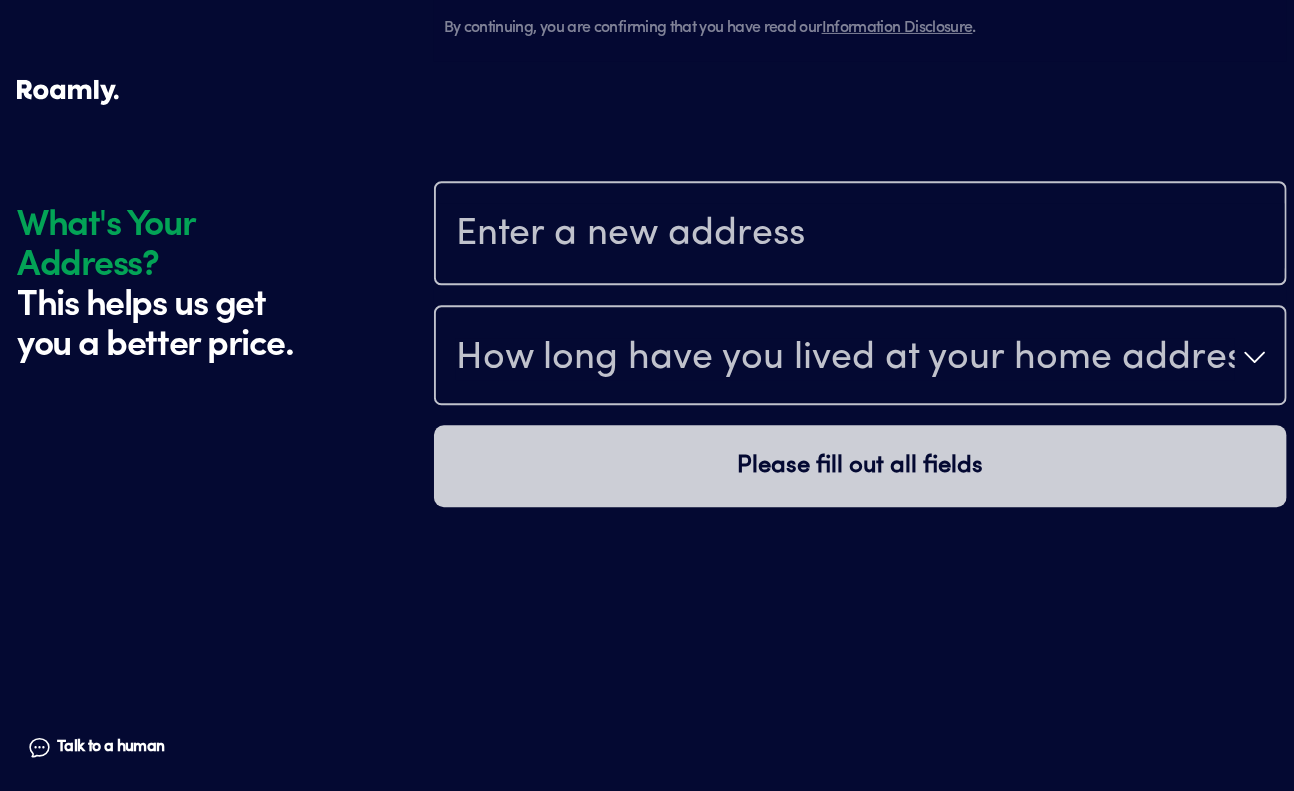 scroll, scrollTop: 1856, scrollLeft: 0, axis: vertical 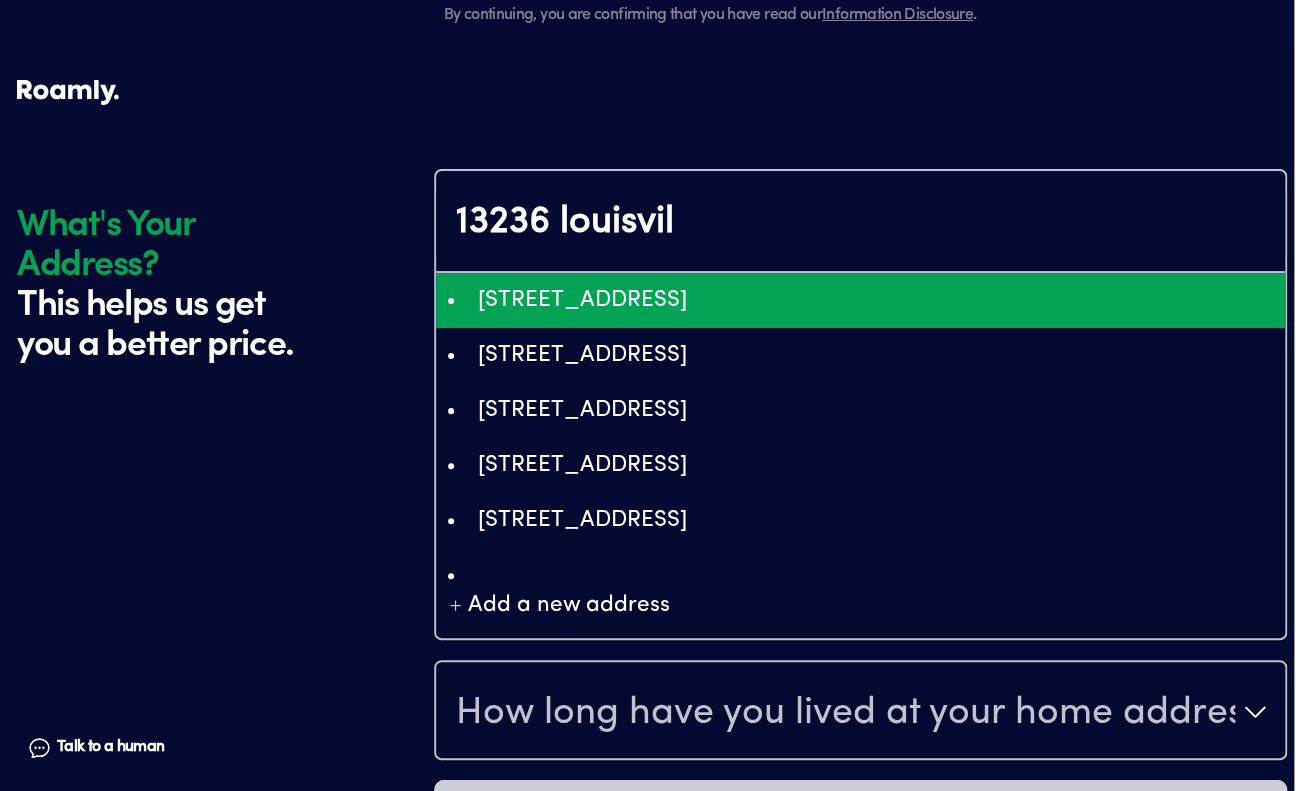 type on "ChIJr36W6Tq2NogRsduVjLk2KWk" 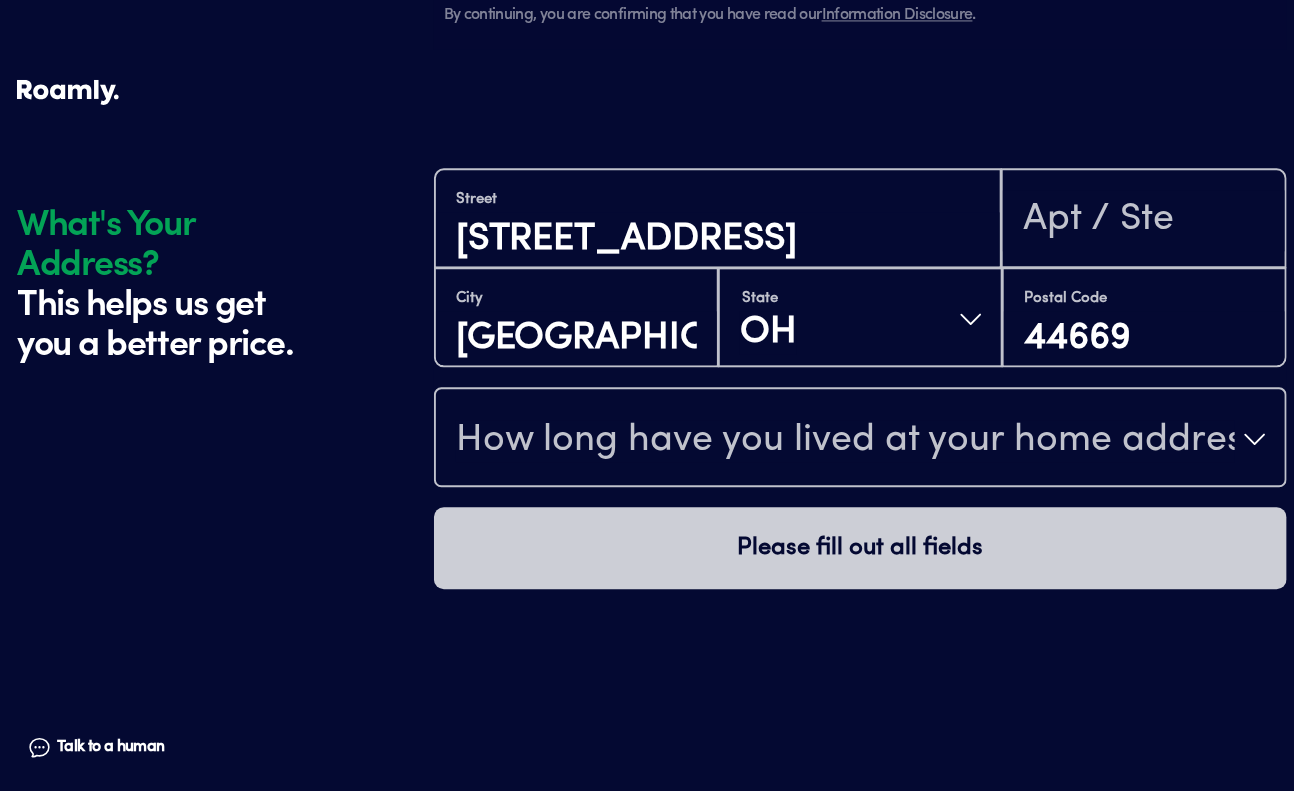 click on "How long have you lived at your home address?" at bounding box center (845, 441) 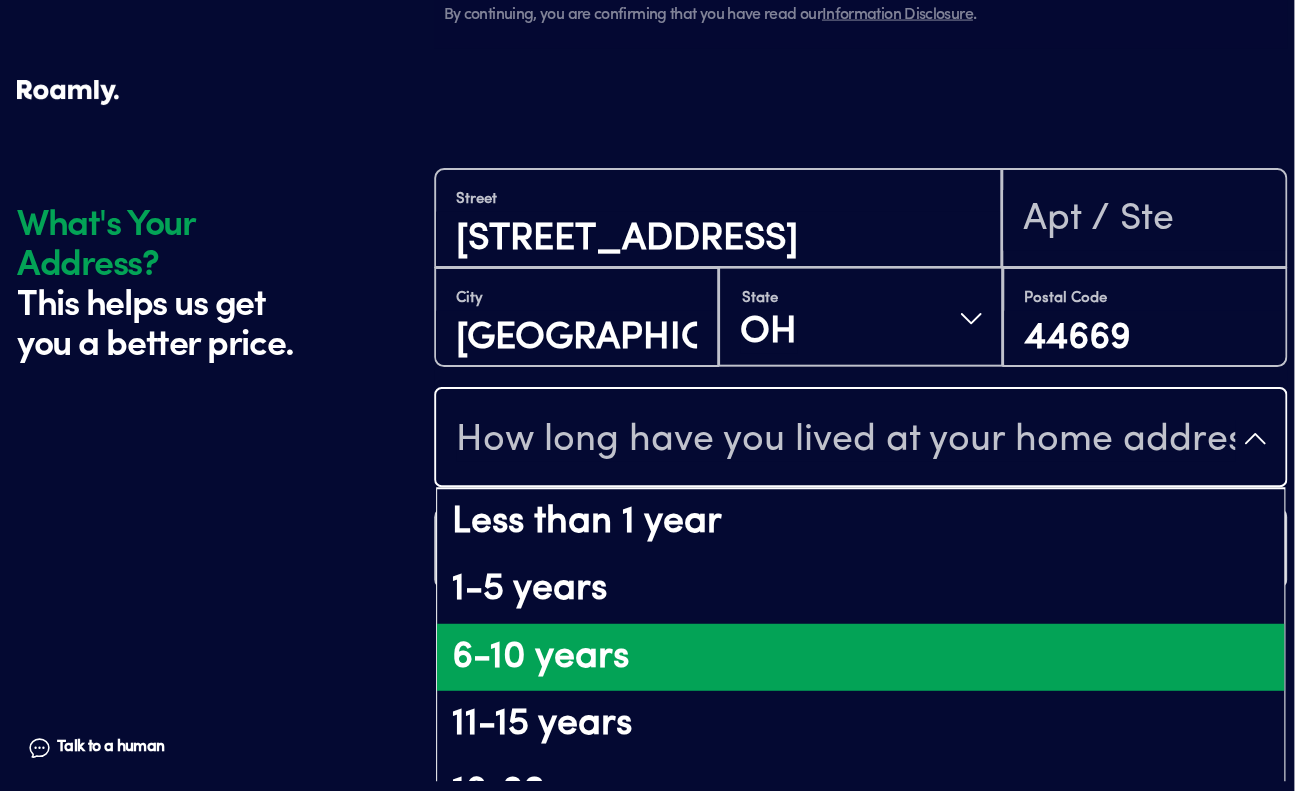 click on "6-10 years" at bounding box center [860, 658] 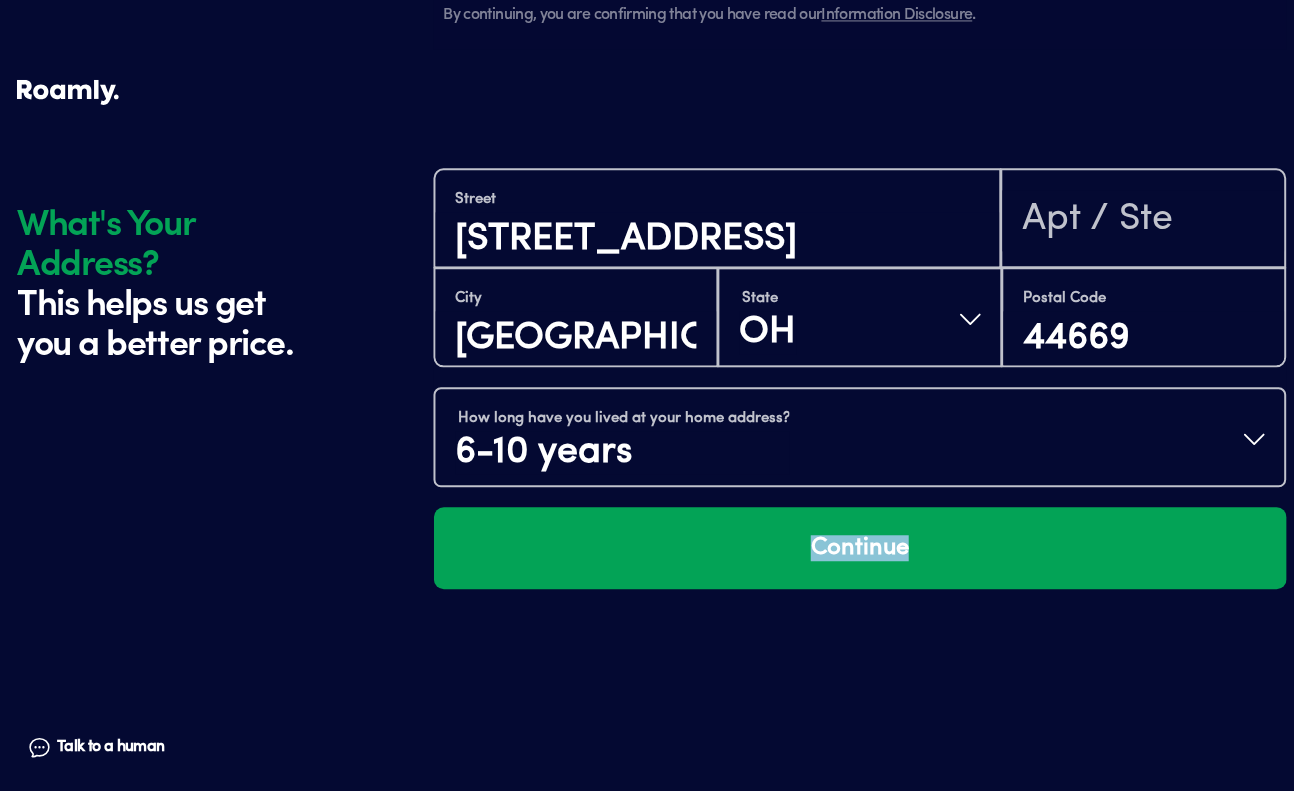 click on "Street [STREET_ADDRESS][US_STATE] Postal Code 44669 How long have you lived at your home address? 6-10 years Continue" at bounding box center [860, 465] 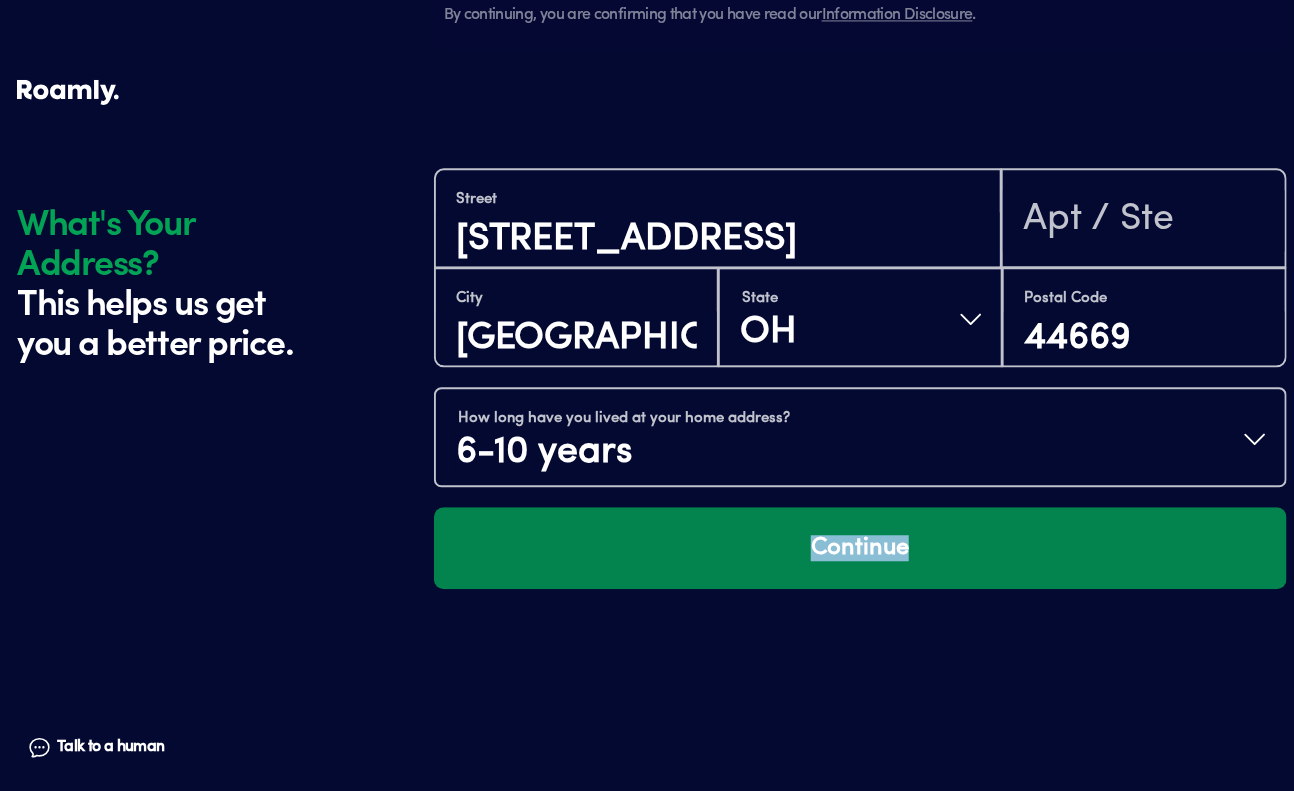 click on "Continue" at bounding box center (860, 548) 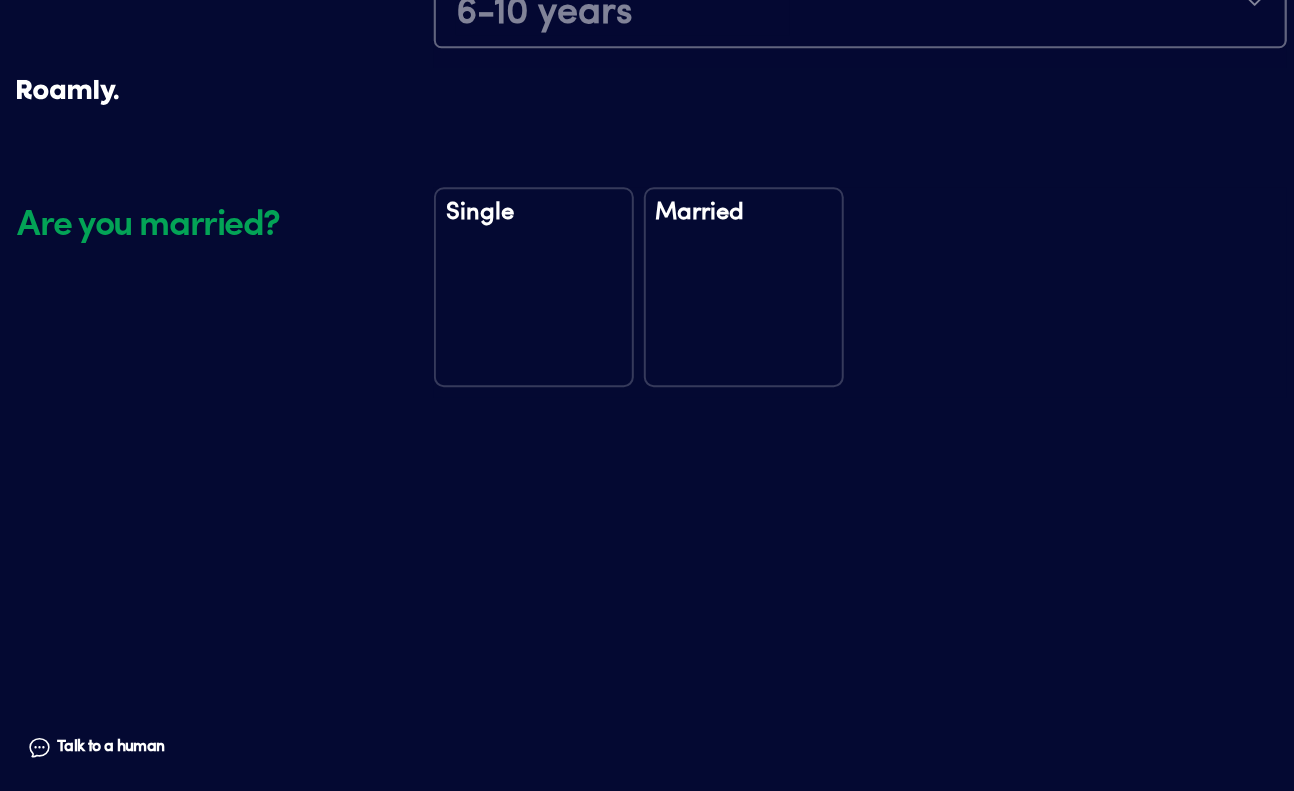 scroll, scrollTop: 2325, scrollLeft: 0, axis: vertical 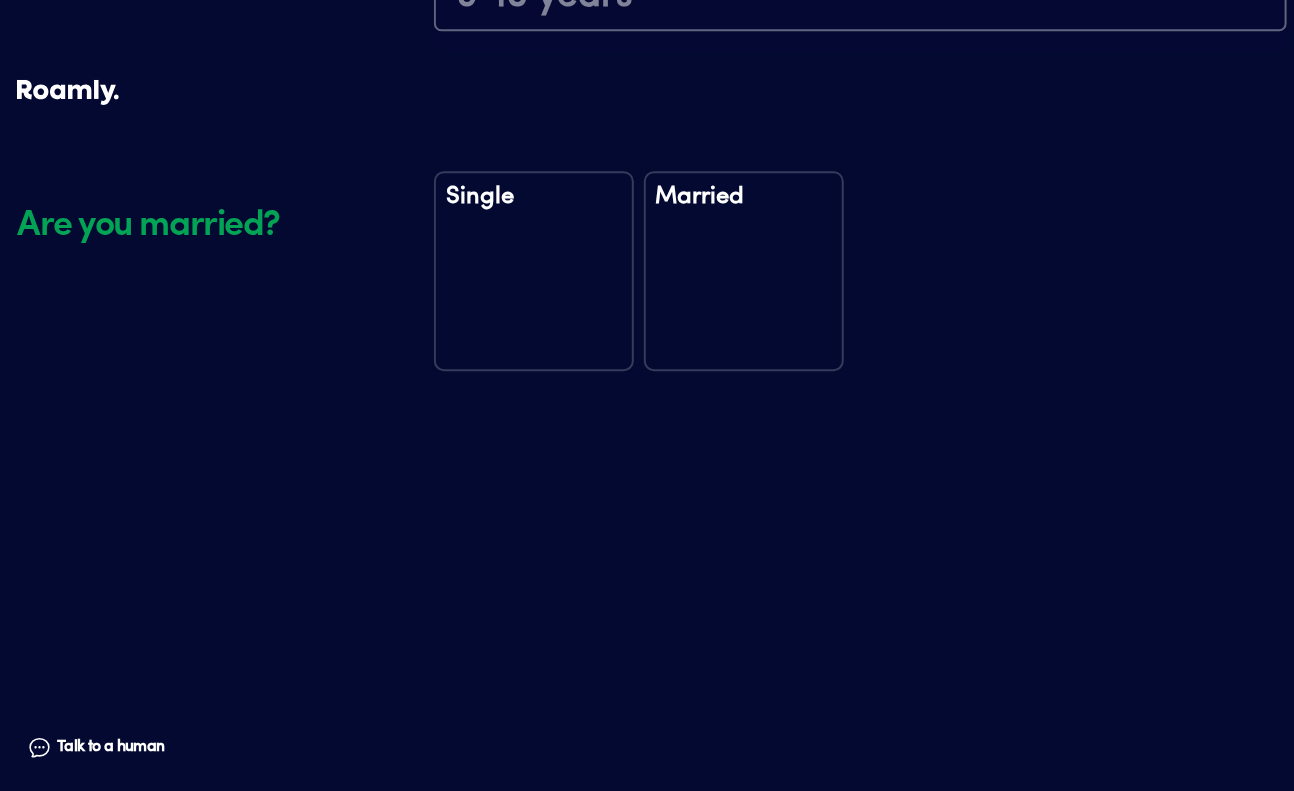 click on "Married" at bounding box center (744, 271) 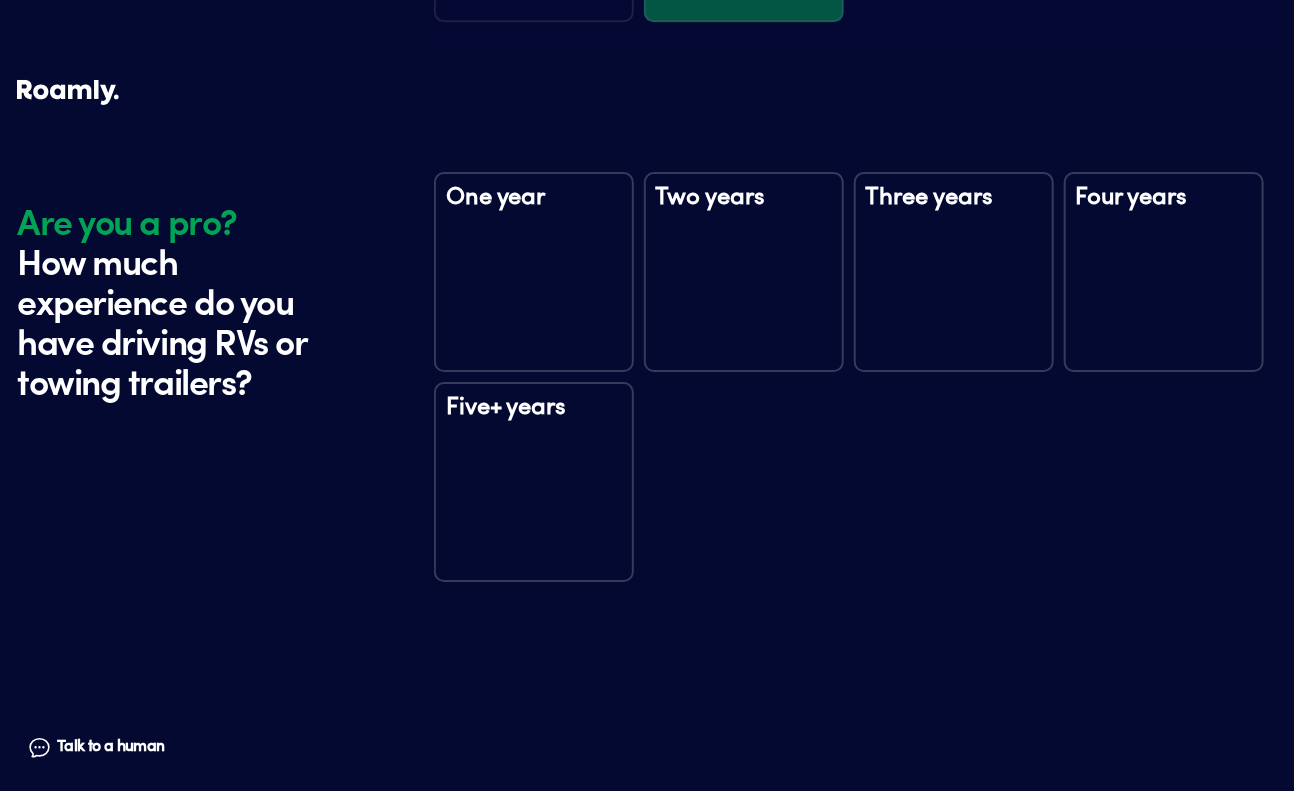 scroll, scrollTop: 2716, scrollLeft: 0, axis: vertical 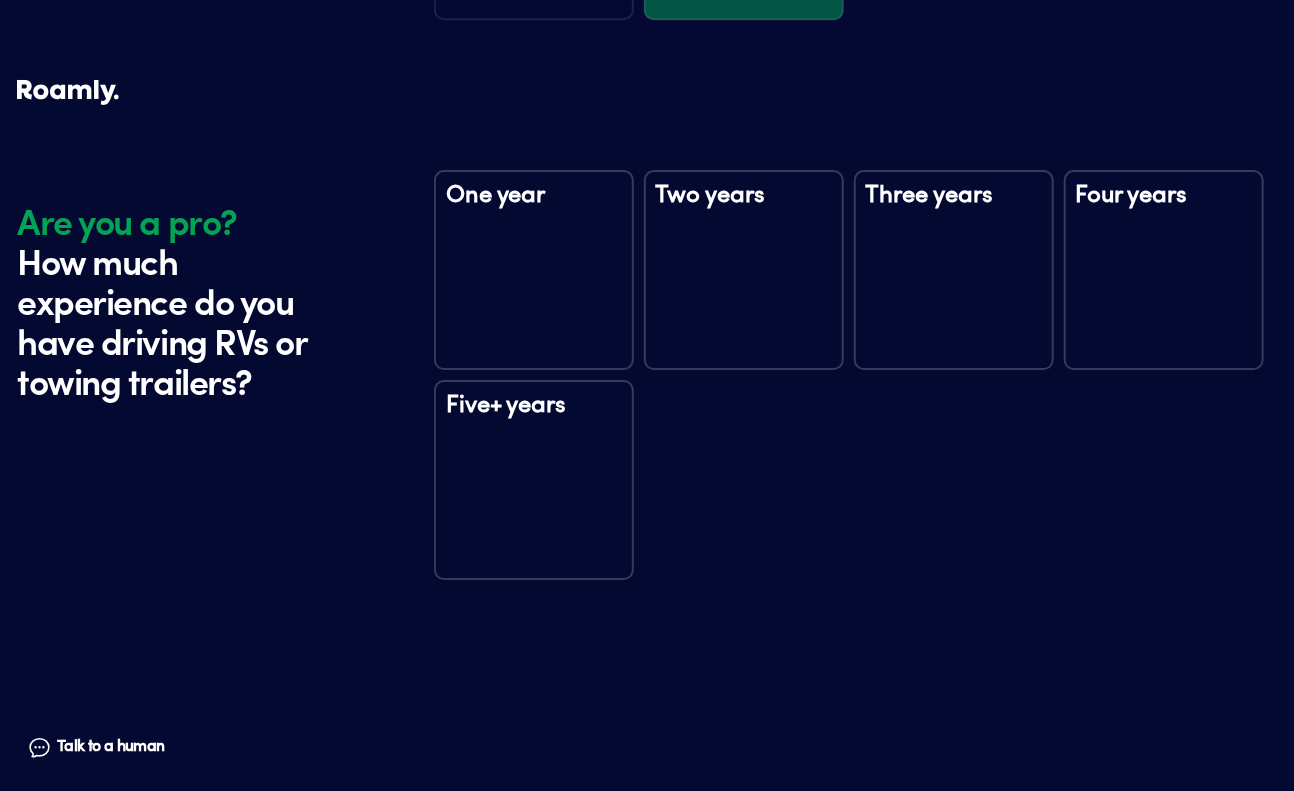 click on "Five+ years" at bounding box center (534, 480) 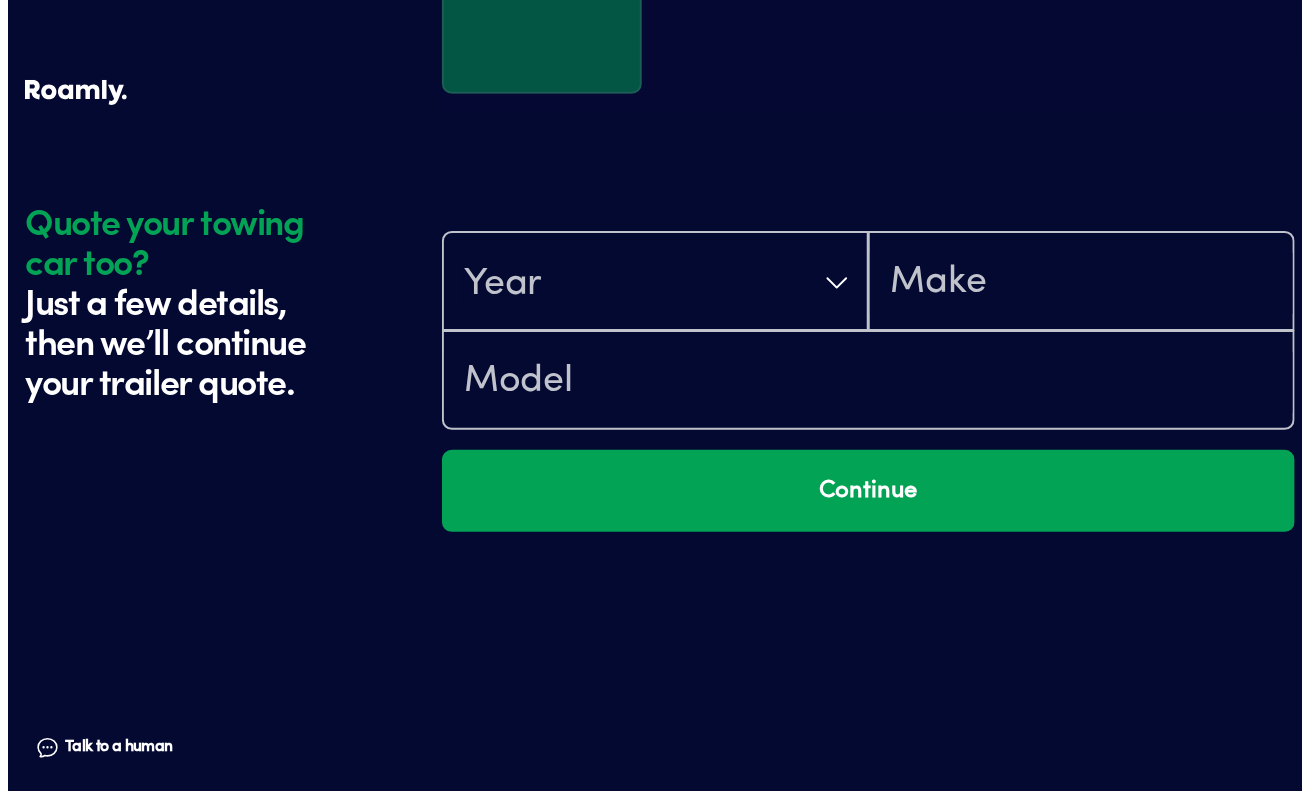 scroll, scrollTop: 3305, scrollLeft: 0, axis: vertical 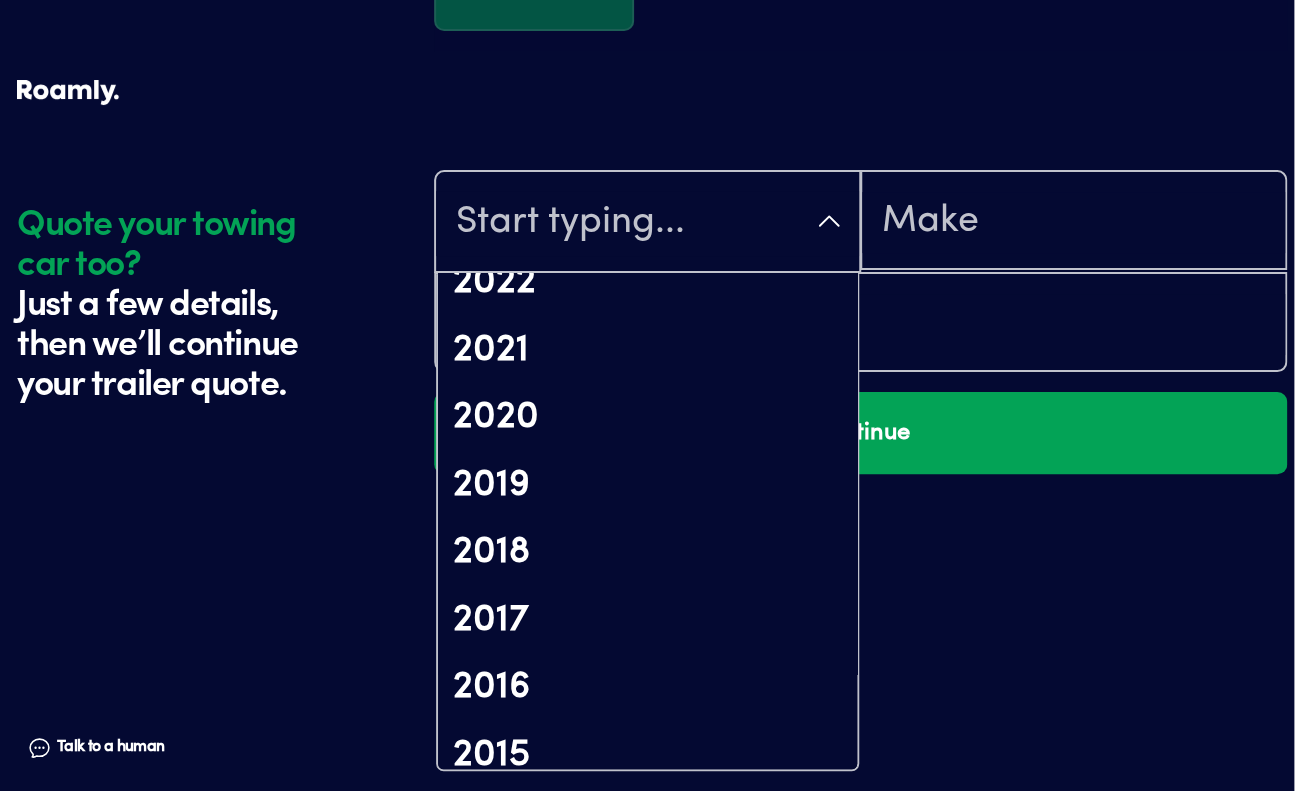 click on "2027 2026 2025 2024 2023 2022 2021 2020 2019 2018 2017 2016 2015 2014 2013 2012 2011 2010 2009 2008 2007 2006 2005 2004 2003 2002 2001 2000 1999 1998 1997 1996 1995 1994 1993 1992 1991 1990 1989 1988 1987 1986 1985 1984 1983 1982 1981 1980 1979 1978 1977 1976 1975 1974 1973 1972 1971 1970 1969 1968 1967 1966 1965 1964 1963 1962 1961 1960 1959 1958 1957 1956 1955 1954 1953 1952 1951 1950 1949 1948 1947 1946 1945 1944 1943 1942 1941 1940" at bounding box center (860, 271) 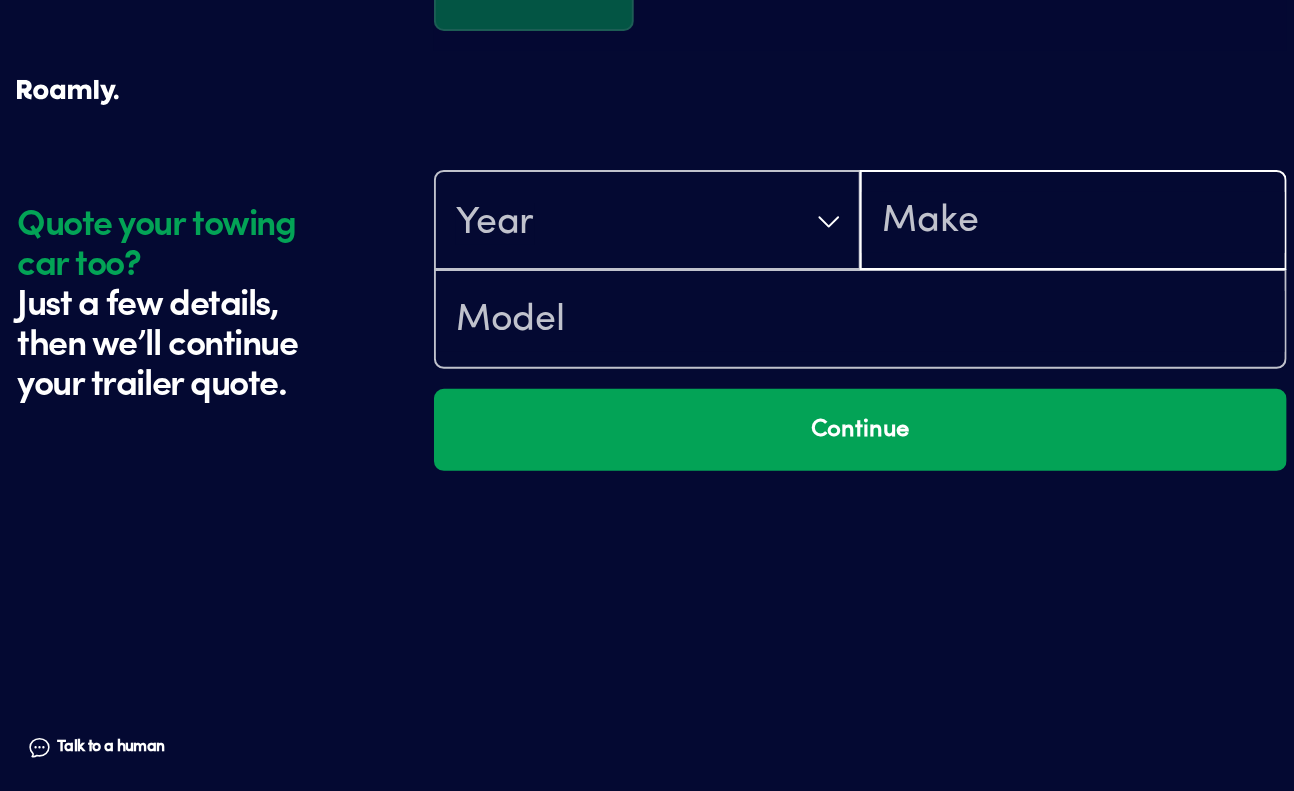 click at bounding box center [1073, 222] 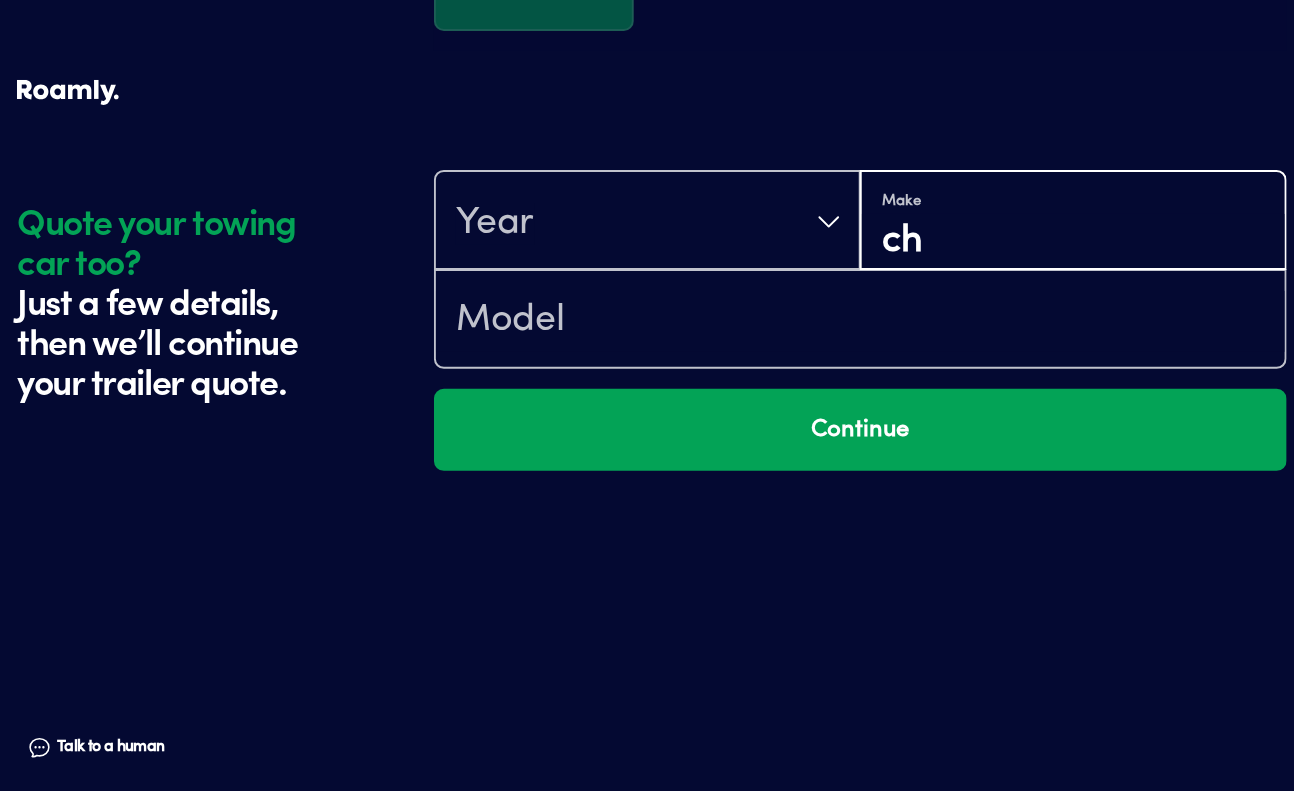 type on "c" 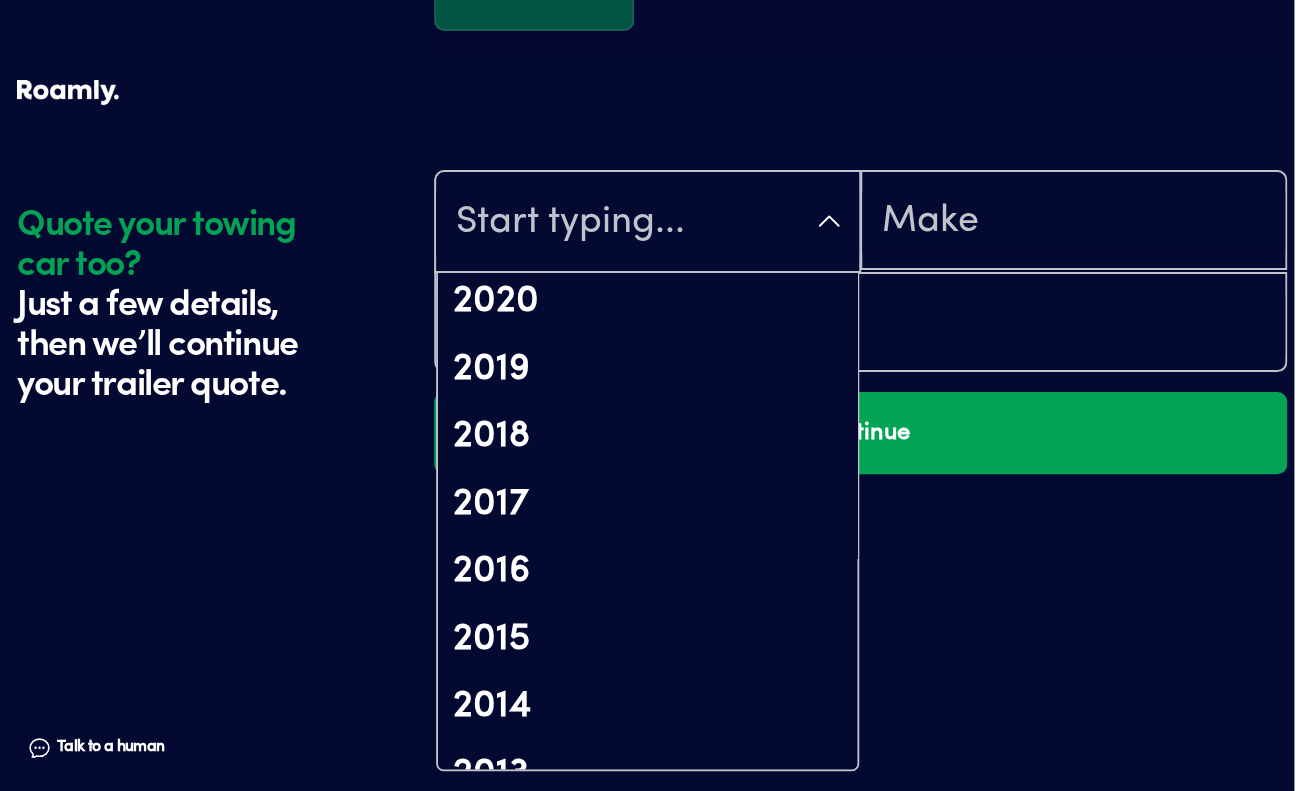 scroll, scrollTop: 561, scrollLeft: 0, axis: vertical 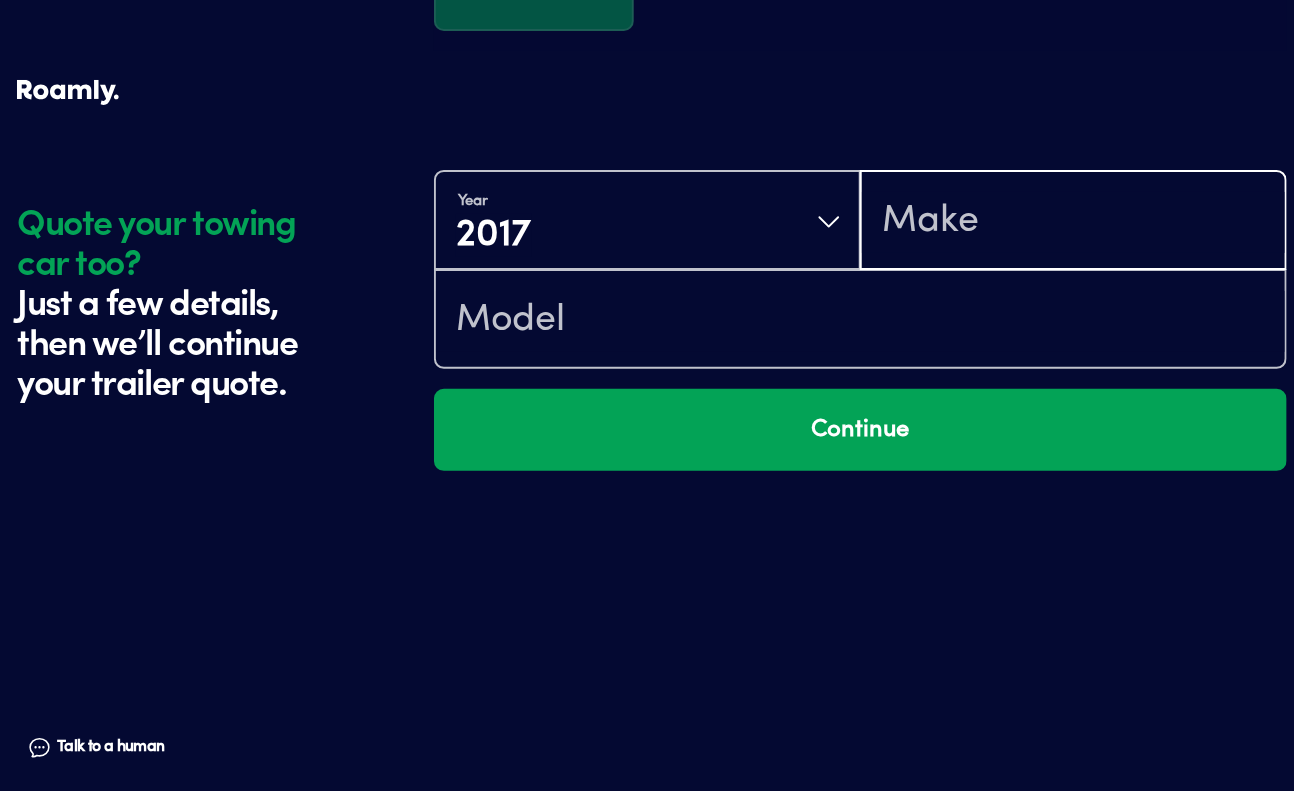 click at bounding box center (1073, 222) 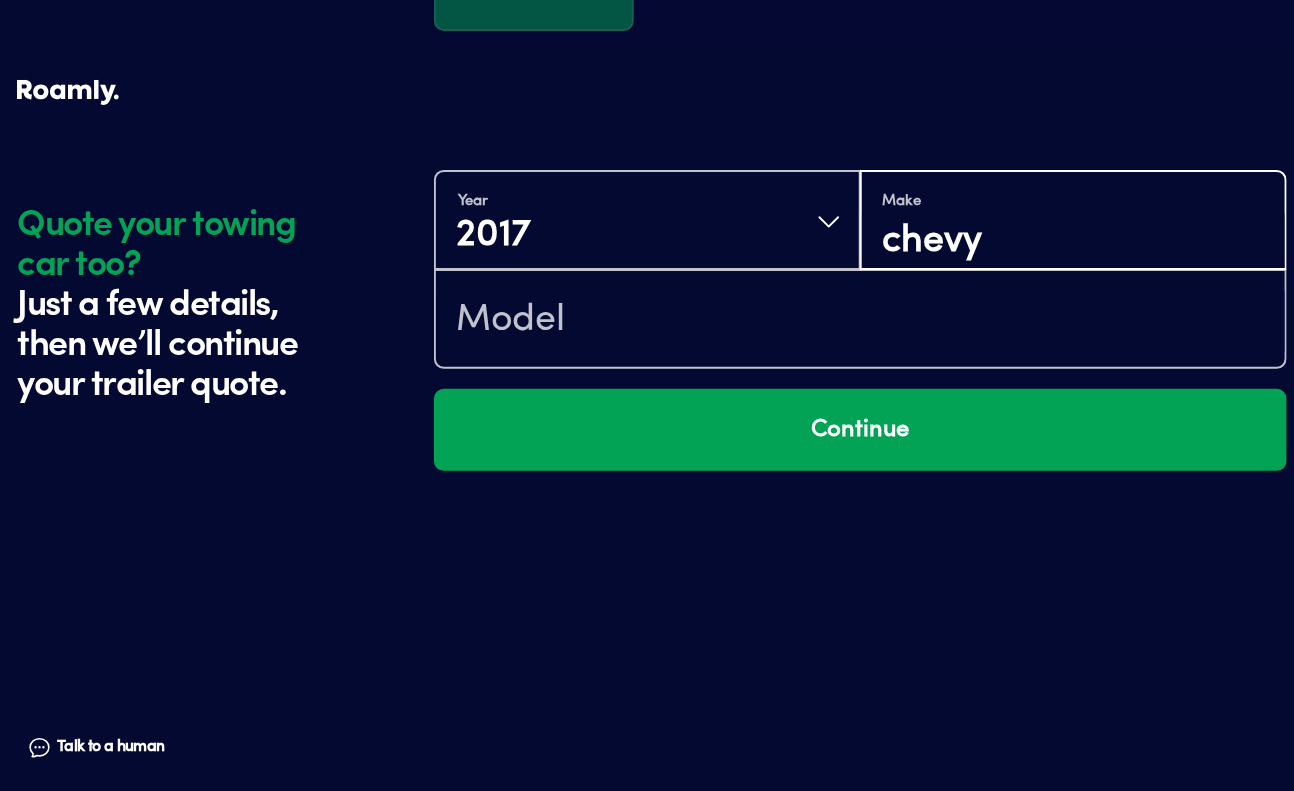 type on "chevy" 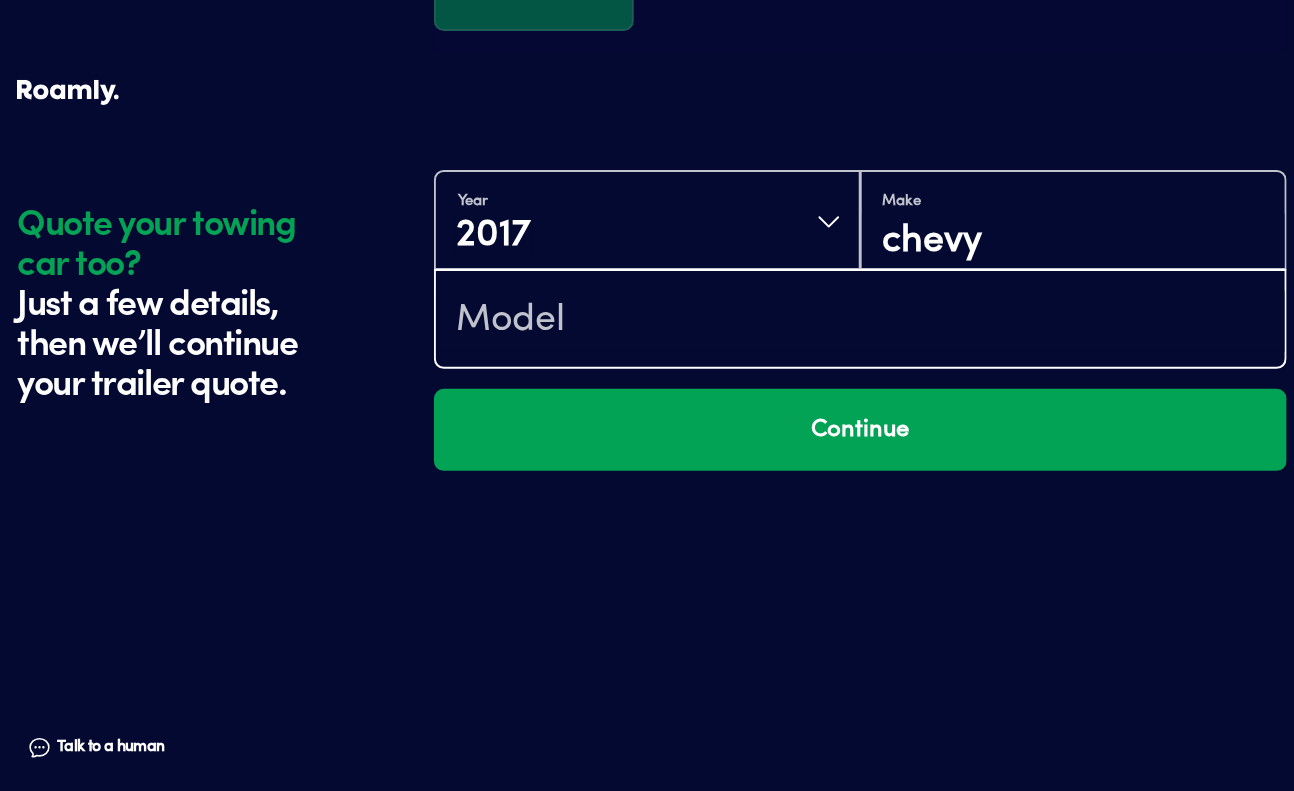 click at bounding box center [860, 321] 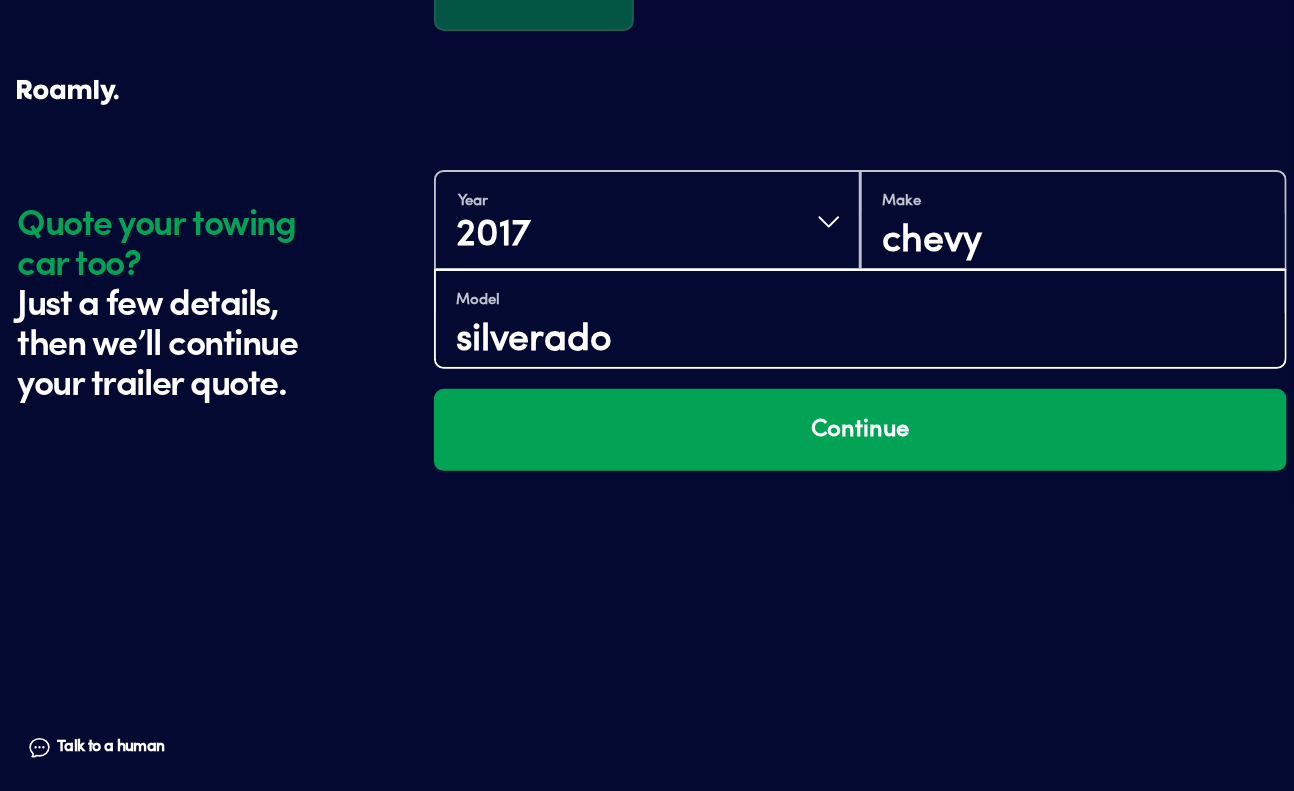 type on "silverado" 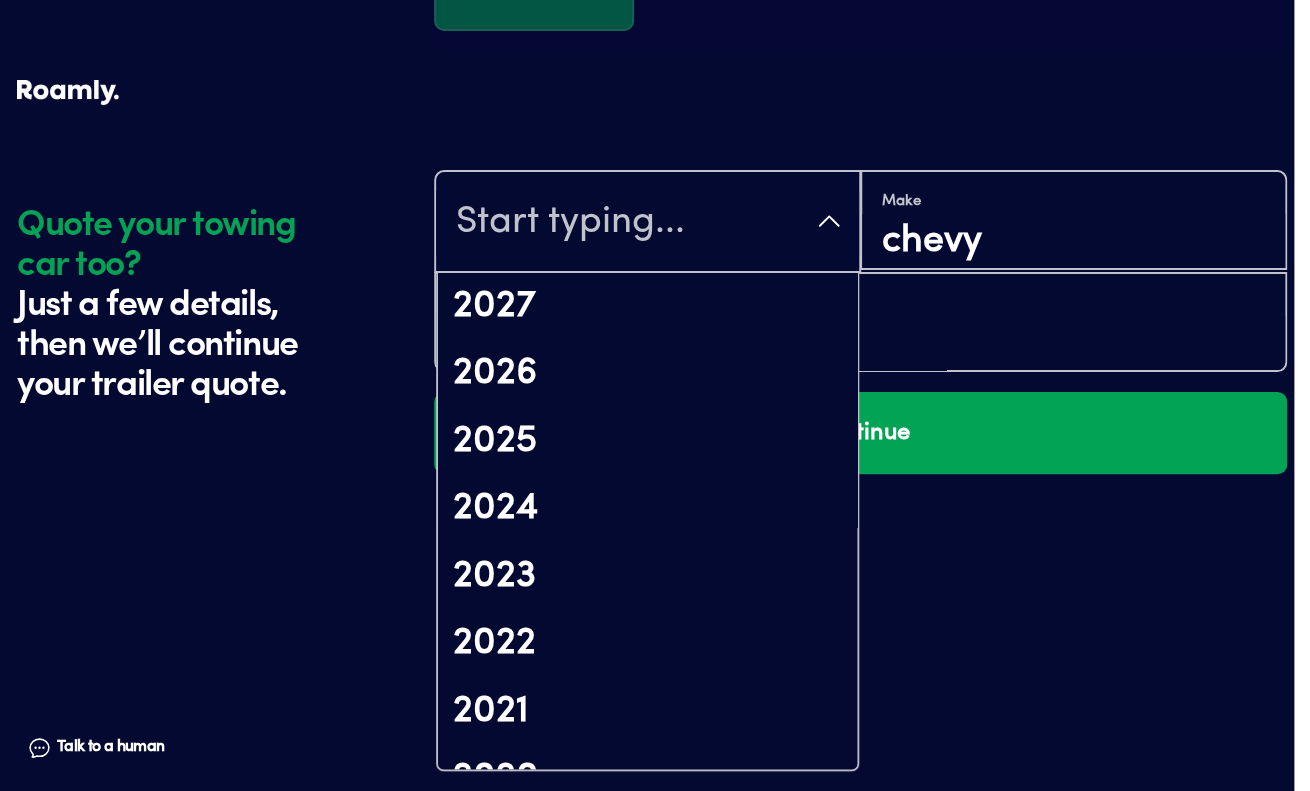 scroll, scrollTop: 245, scrollLeft: 0, axis: vertical 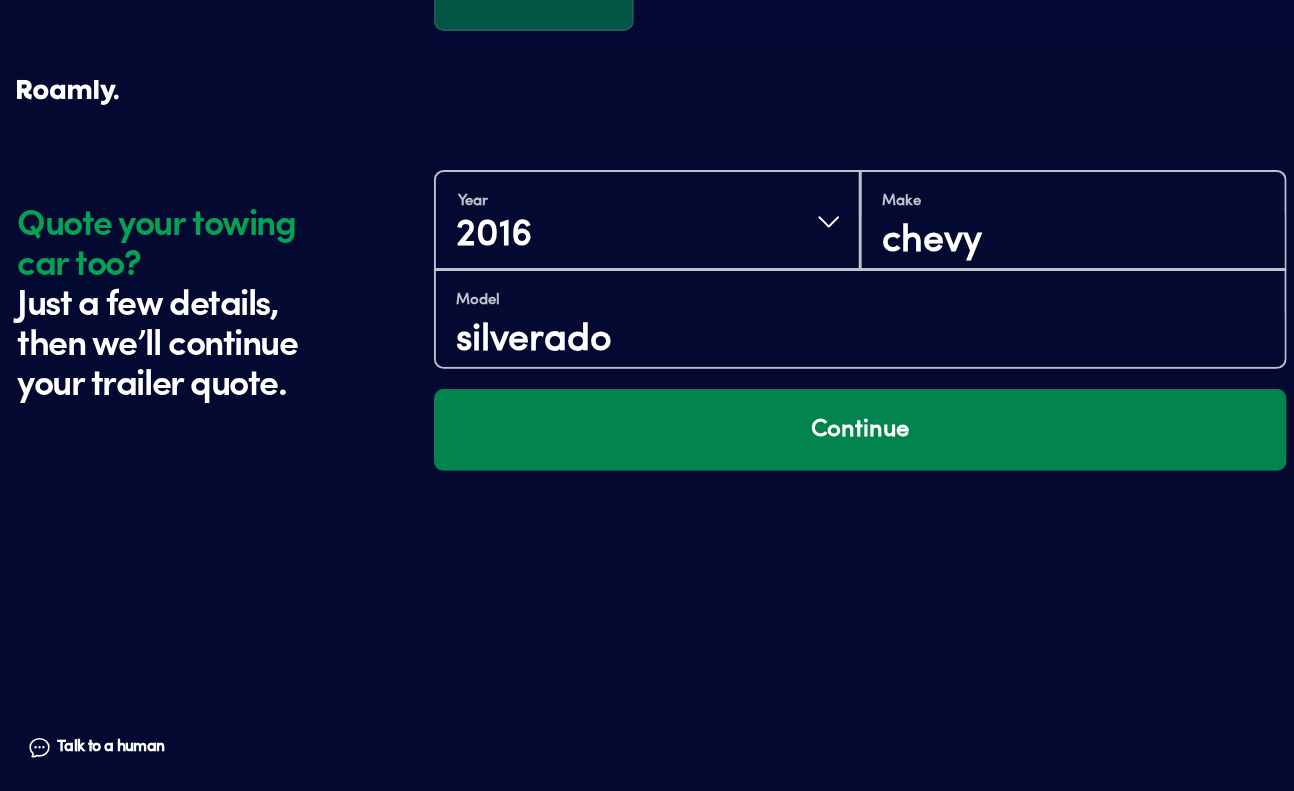 click on "Continue" at bounding box center [860, 430] 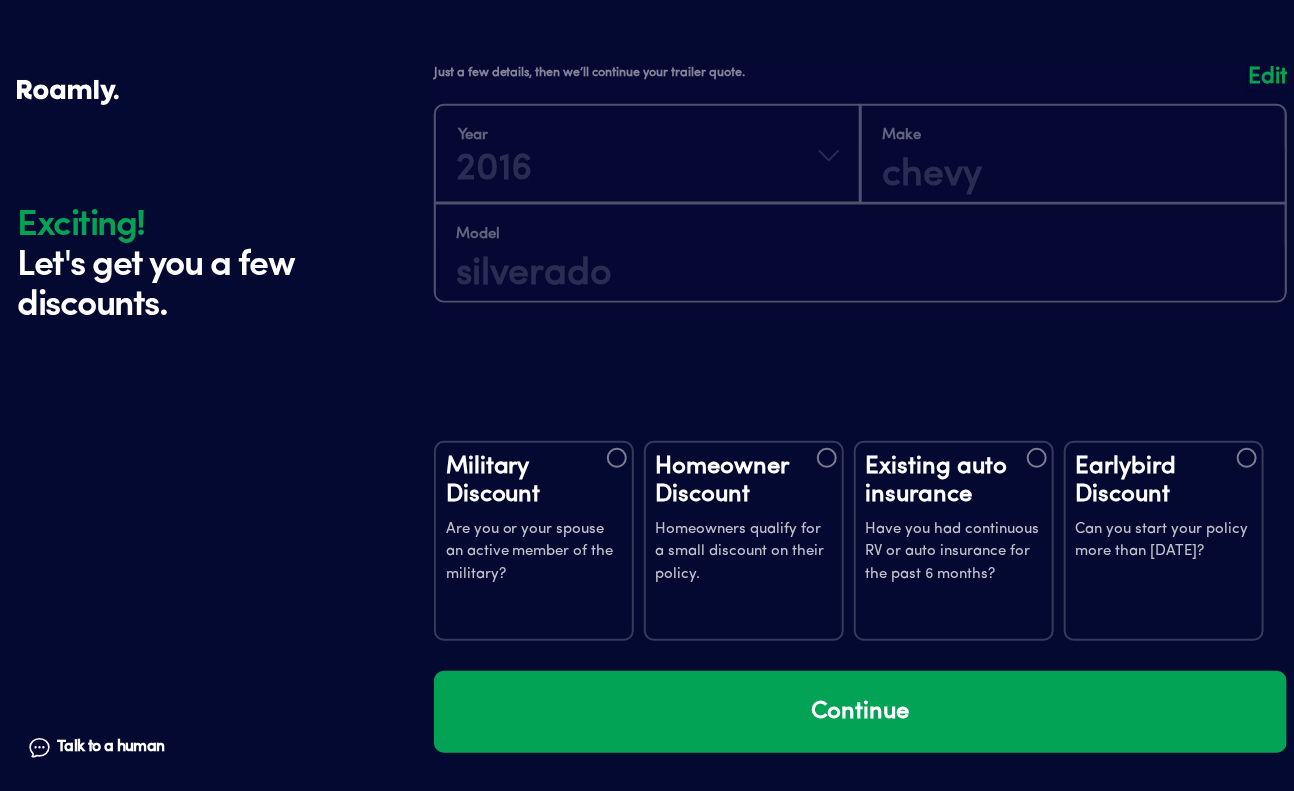 scroll, scrollTop: 3684, scrollLeft: 0, axis: vertical 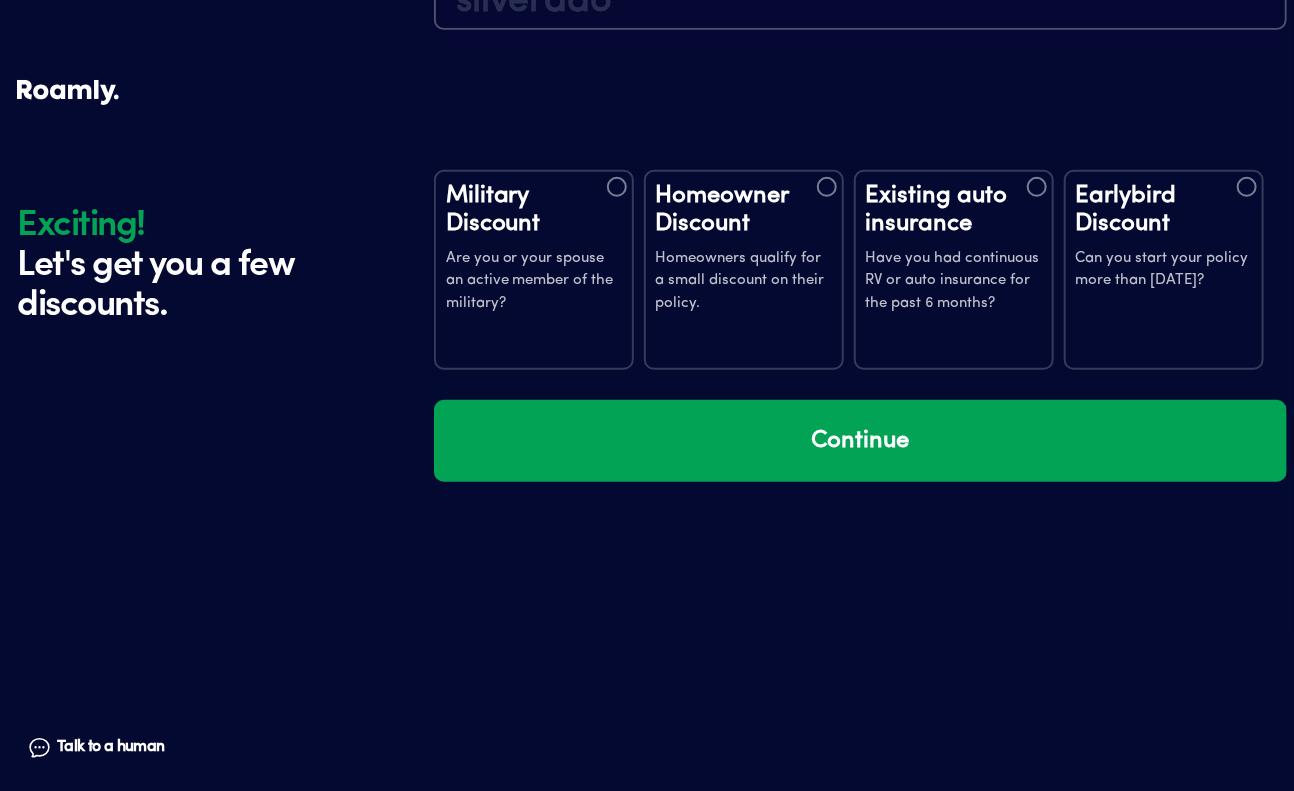 click at bounding box center (827, 187) 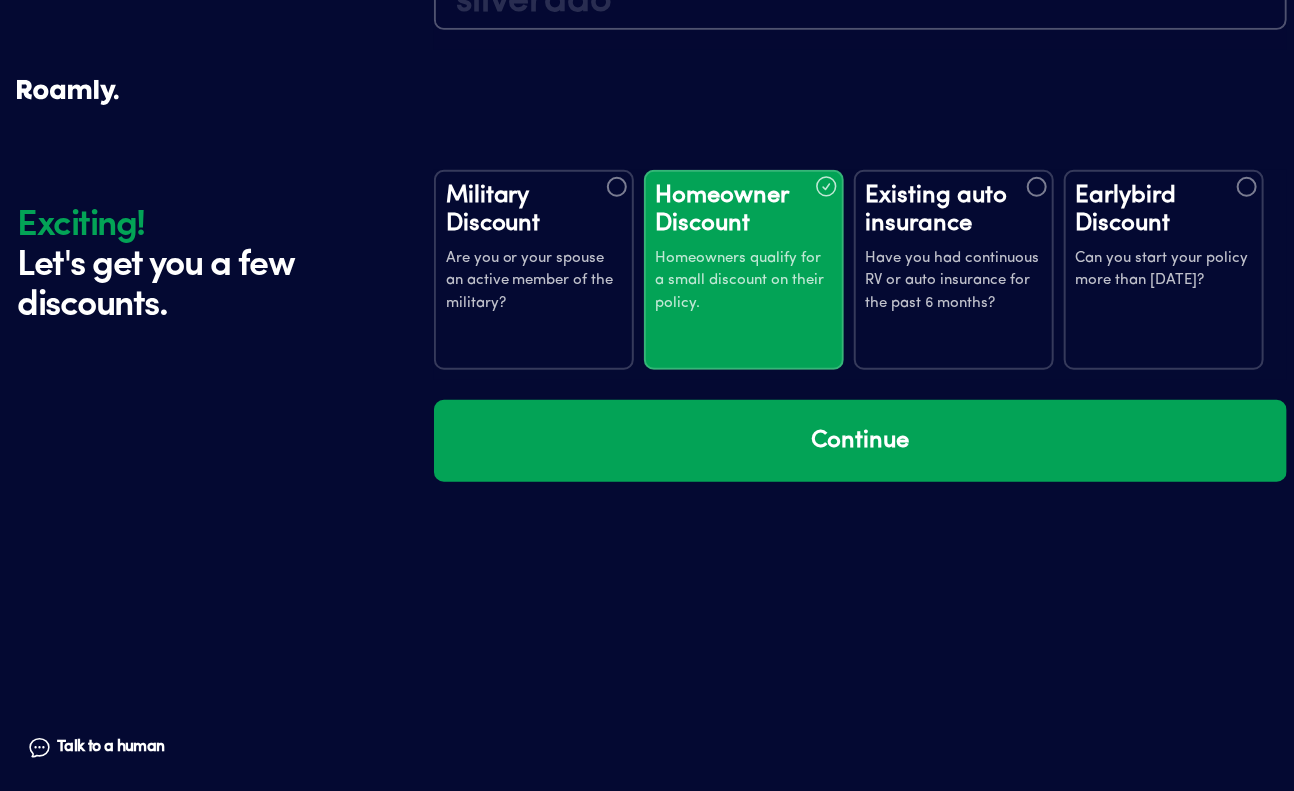 click on "Existing auto insurance" at bounding box center [954, 210] 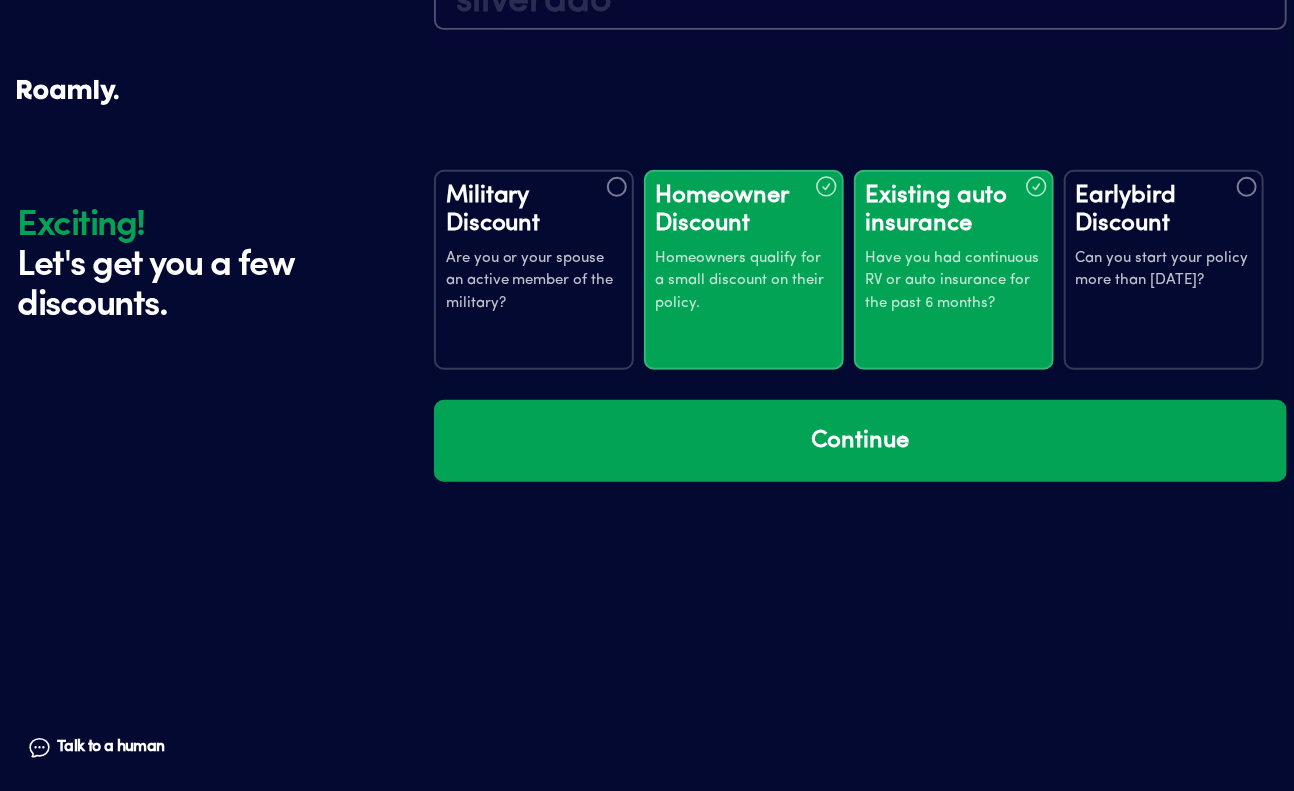 click at bounding box center [1247, 187] 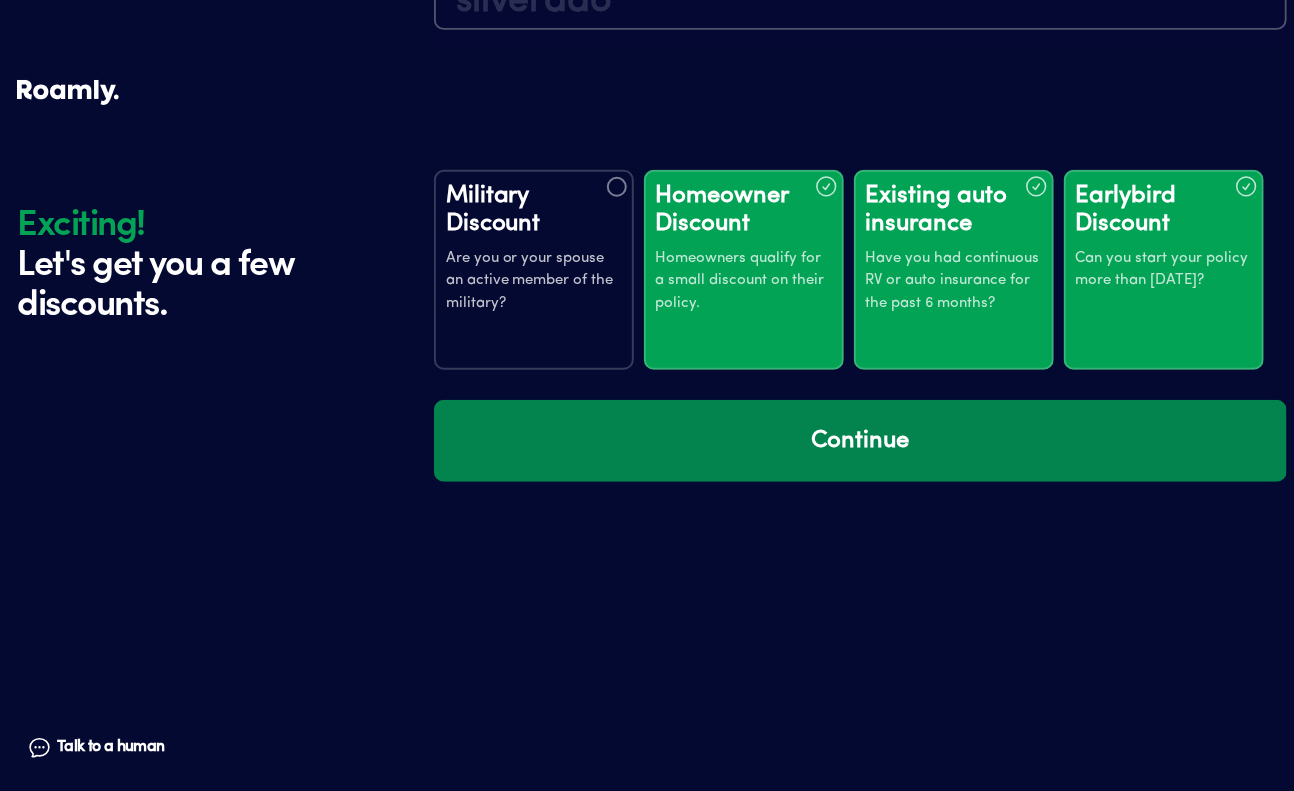 click on "Continue" at bounding box center (860, 441) 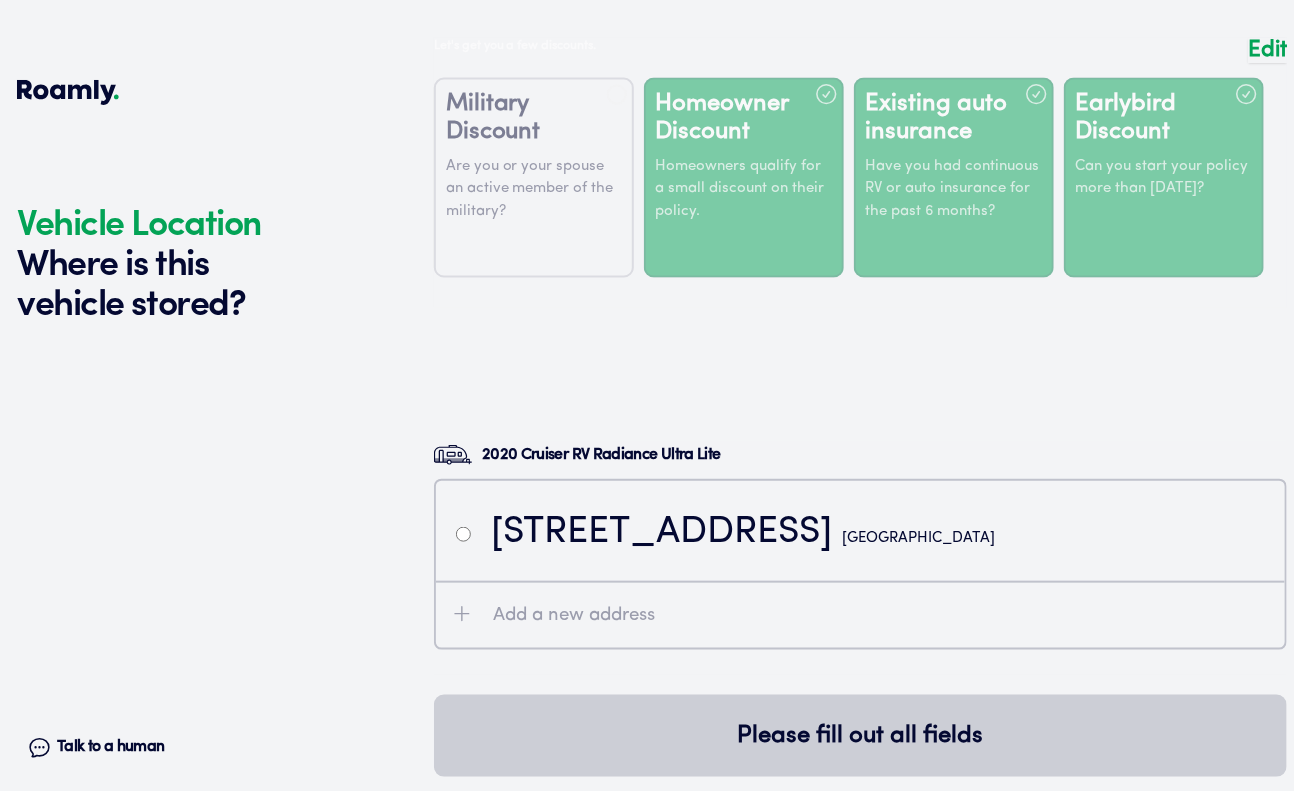 scroll, scrollTop: 4073, scrollLeft: 0, axis: vertical 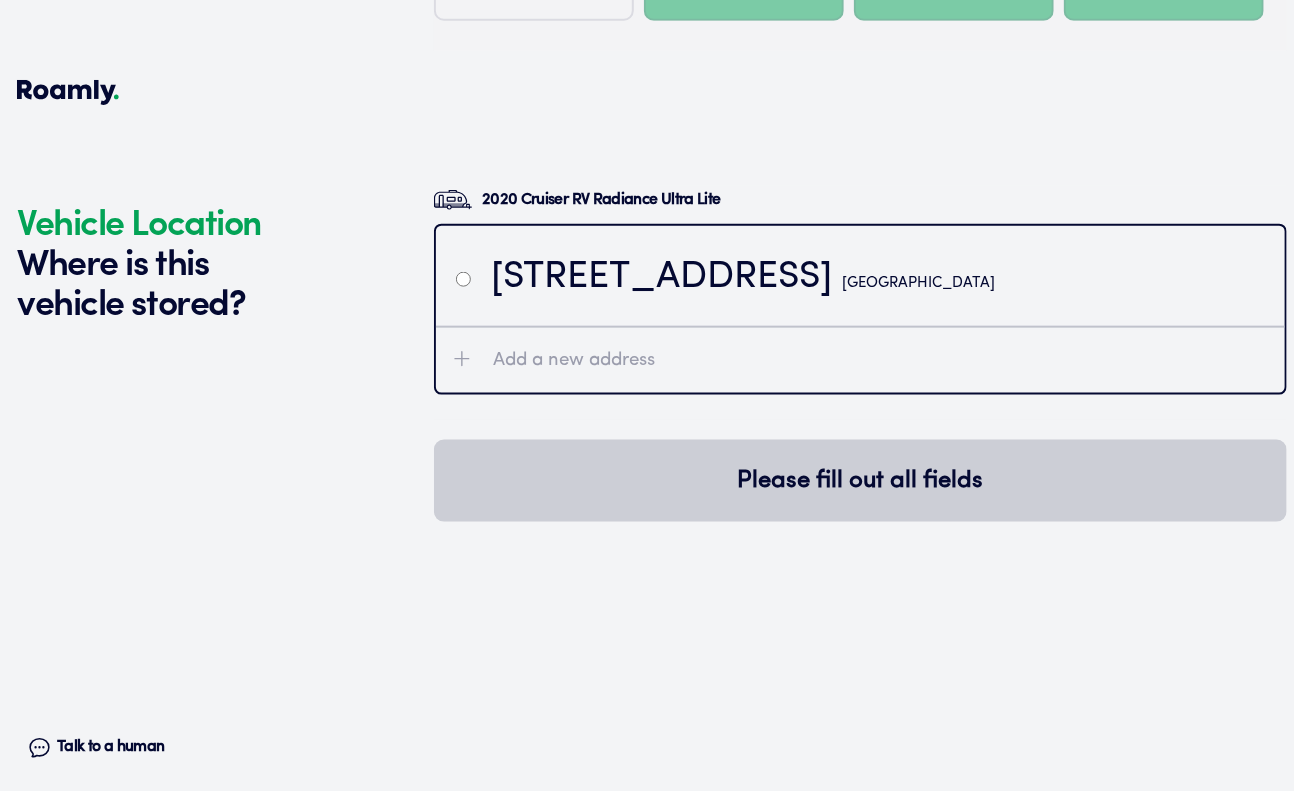 click on "[STREET_ADDRESS]" at bounding box center (743, 278) 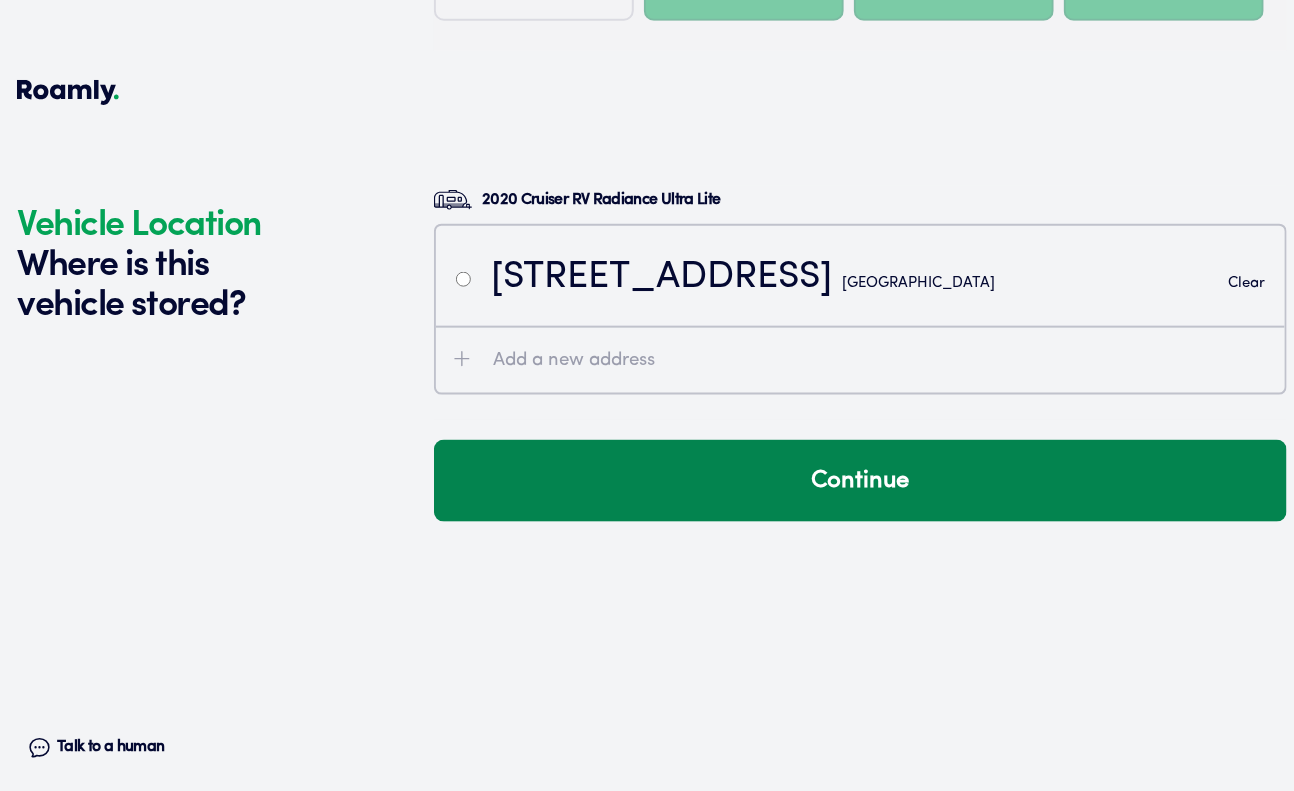 click on "Continue" at bounding box center [860, 481] 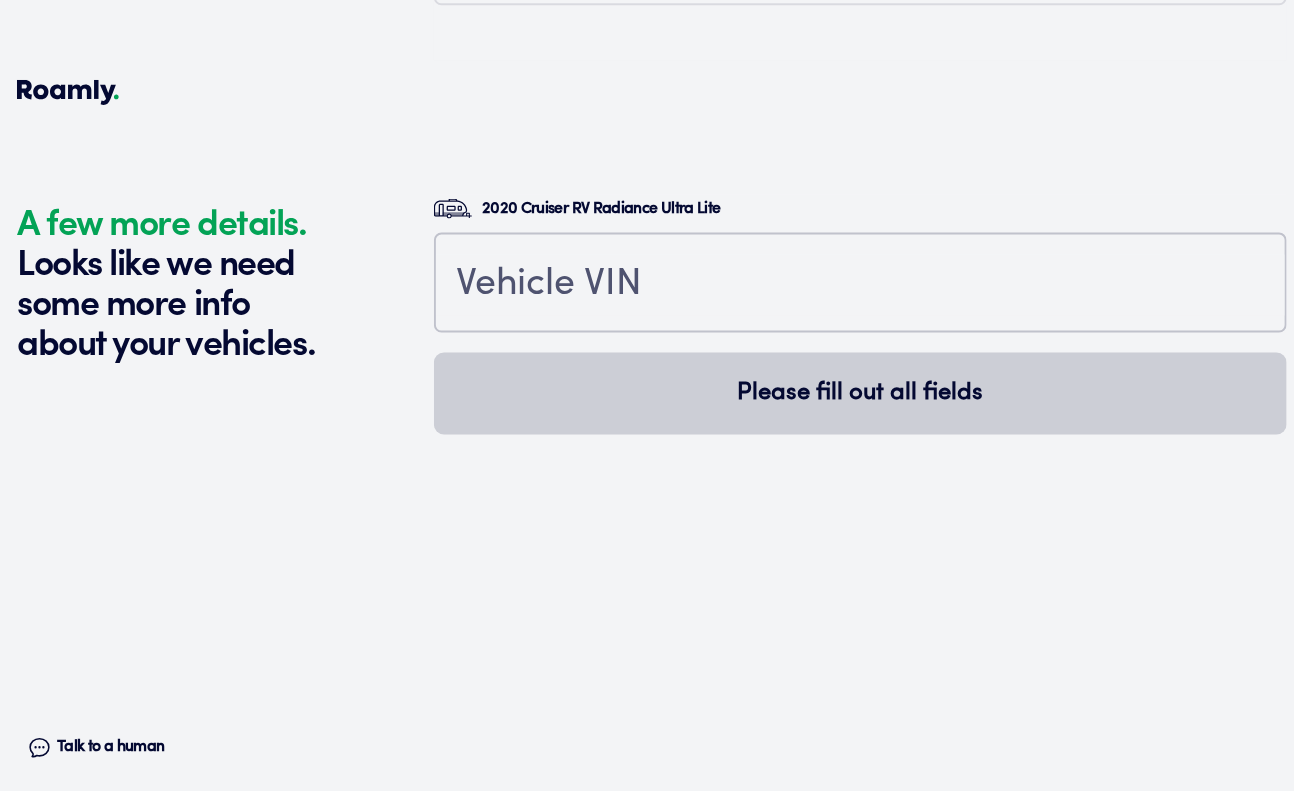 scroll, scrollTop: 4512, scrollLeft: 0, axis: vertical 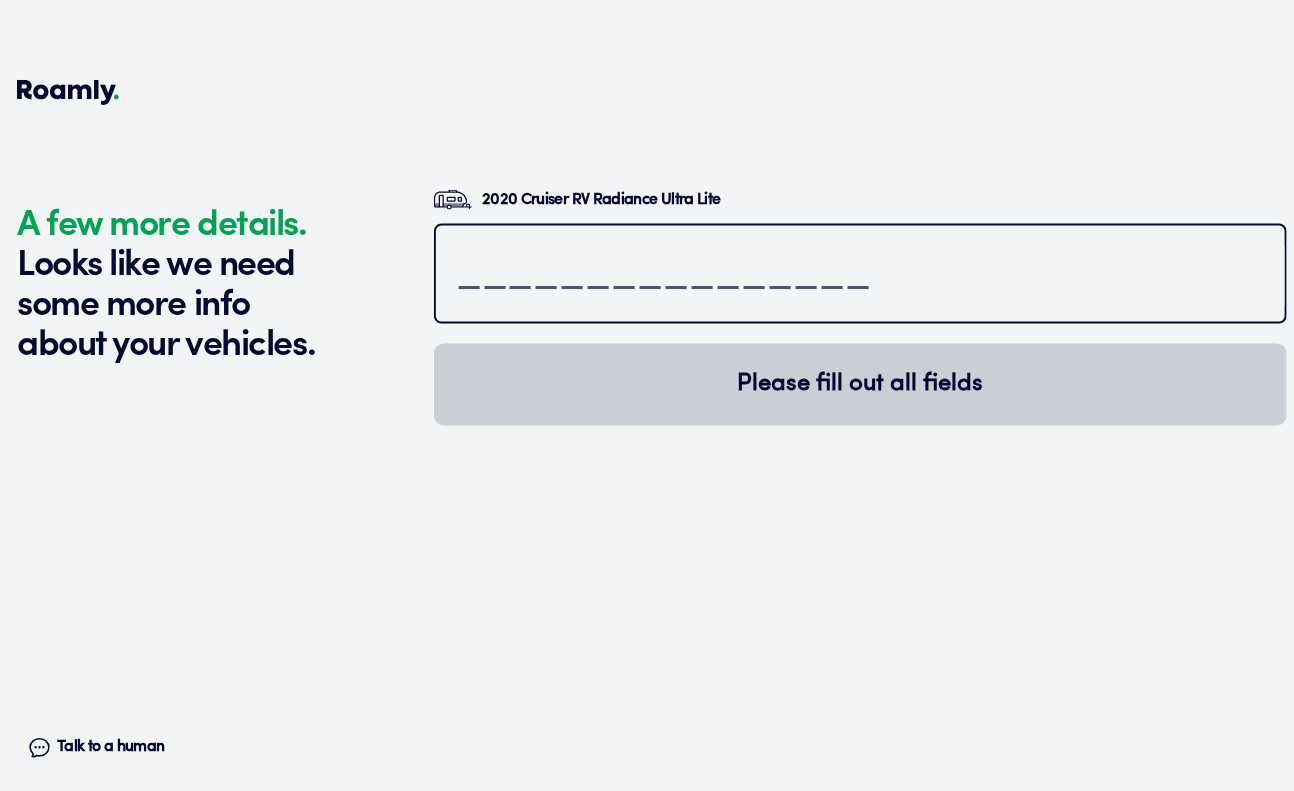 click at bounding box center [860, 276] 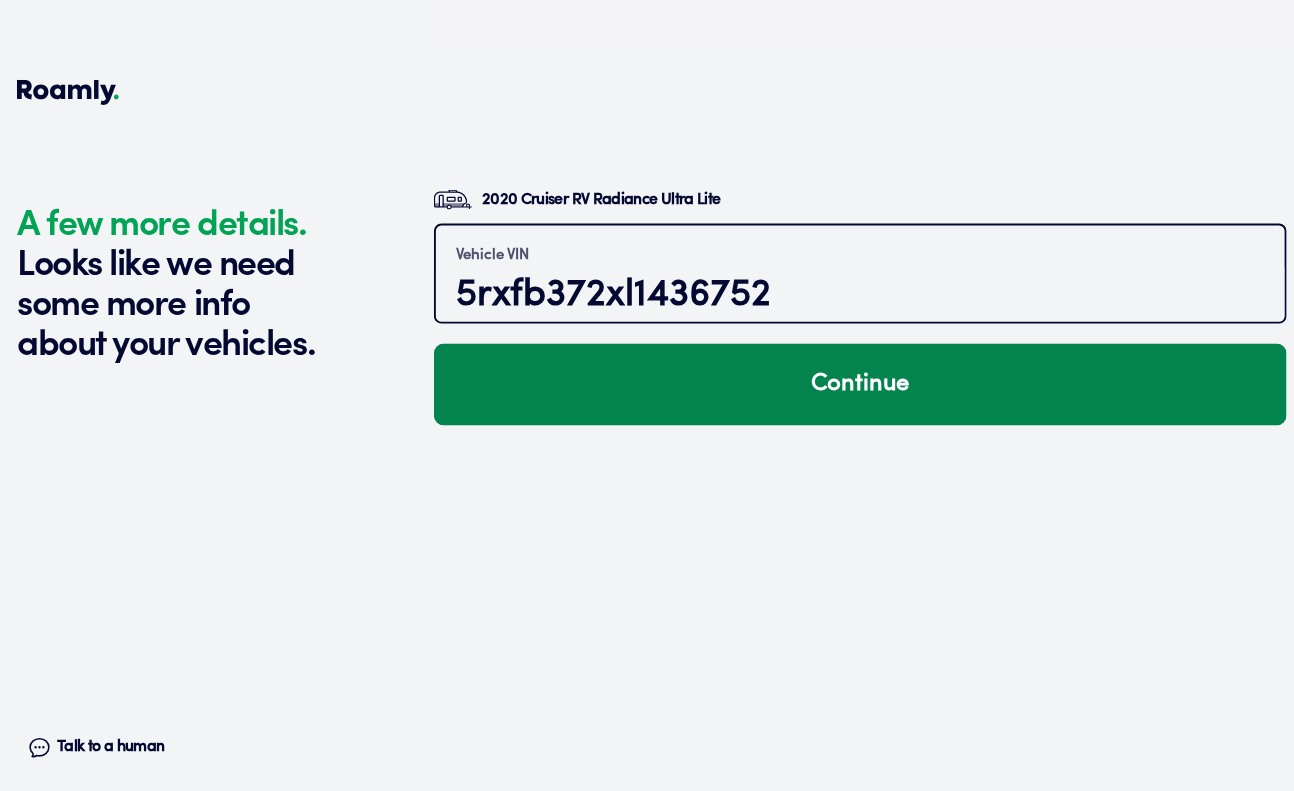 type on "5rxfb372xl1436752" 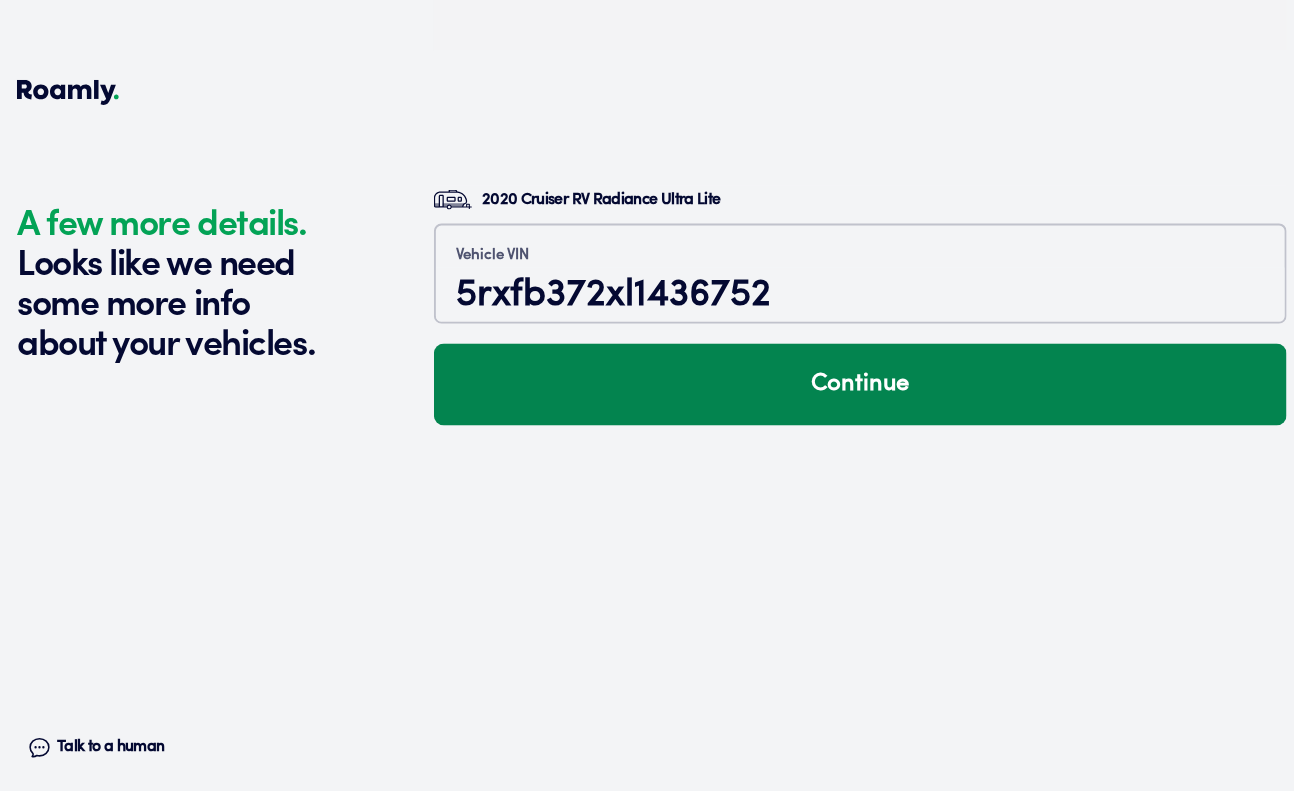 click on "Continue" at bounding box center (860, 385) 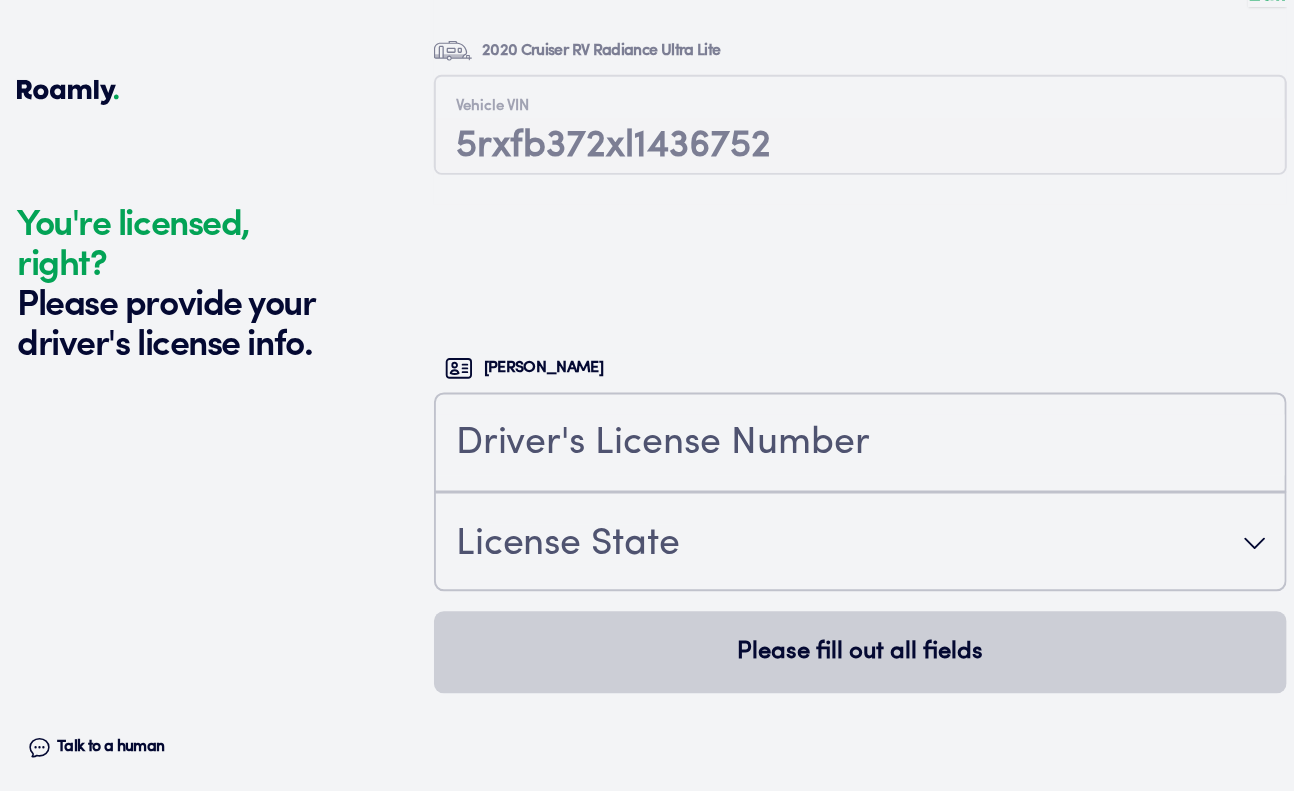 scroll, scrollTop: 4854, scrollLeft: 0, axis: vertical 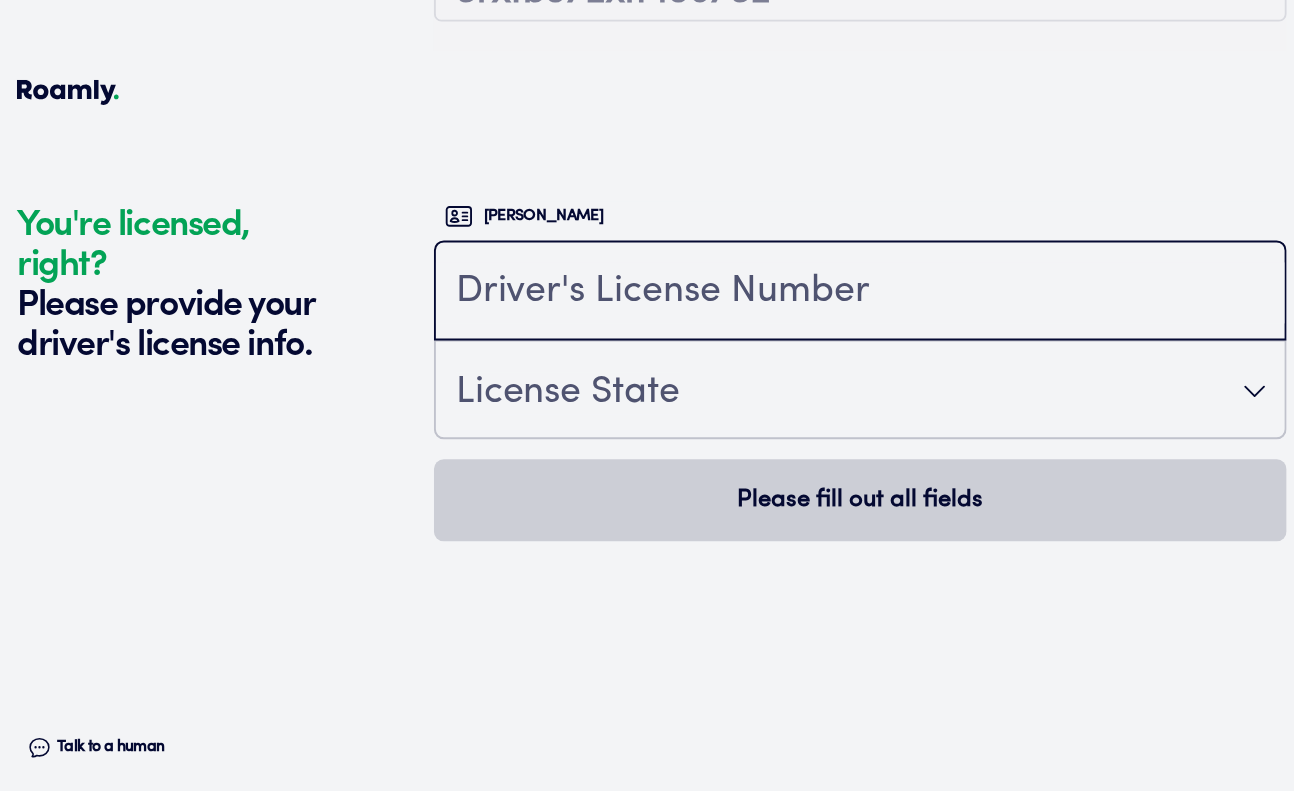 click at bounding box center (860, 293) 